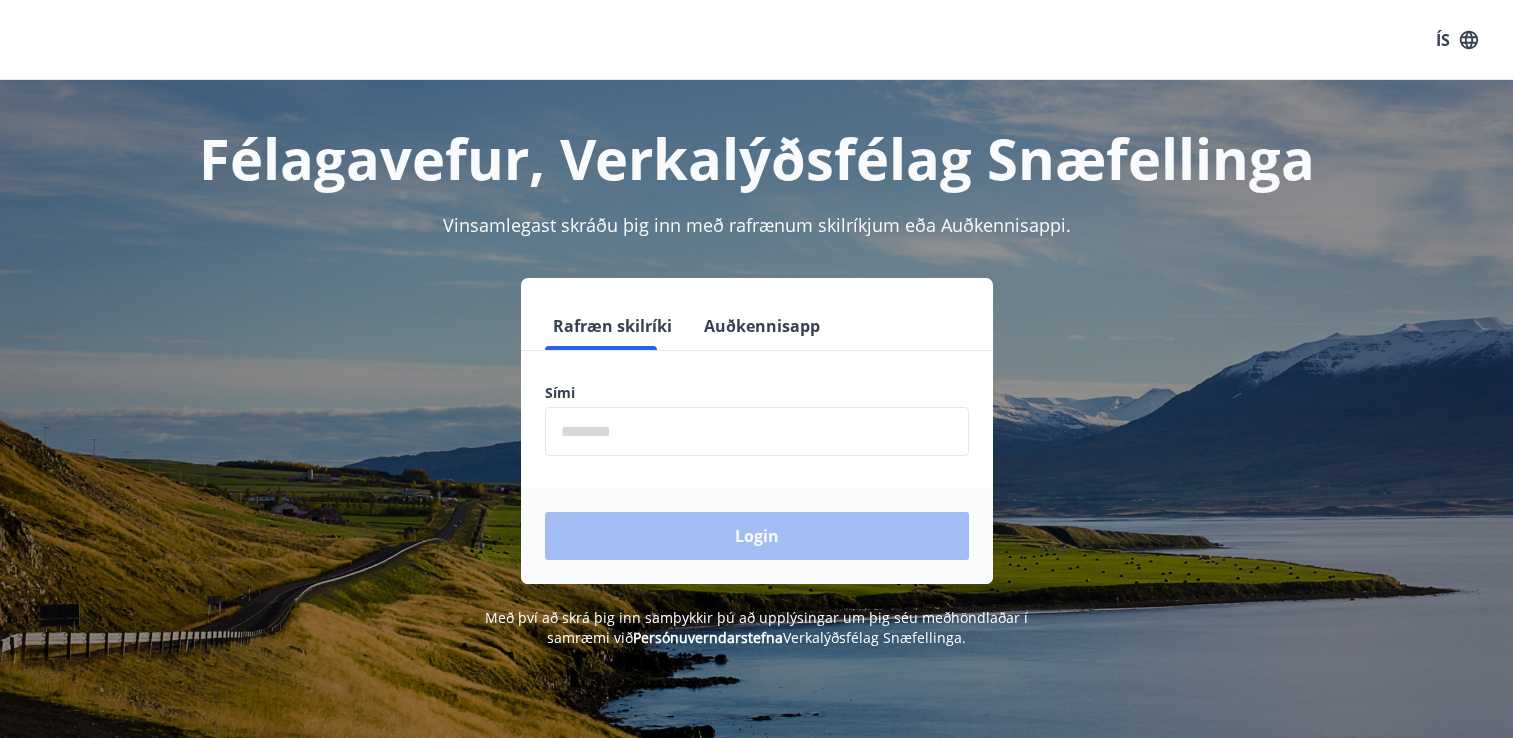 scroll, scrollTop: 0, scrollLeft: 0, axis: both 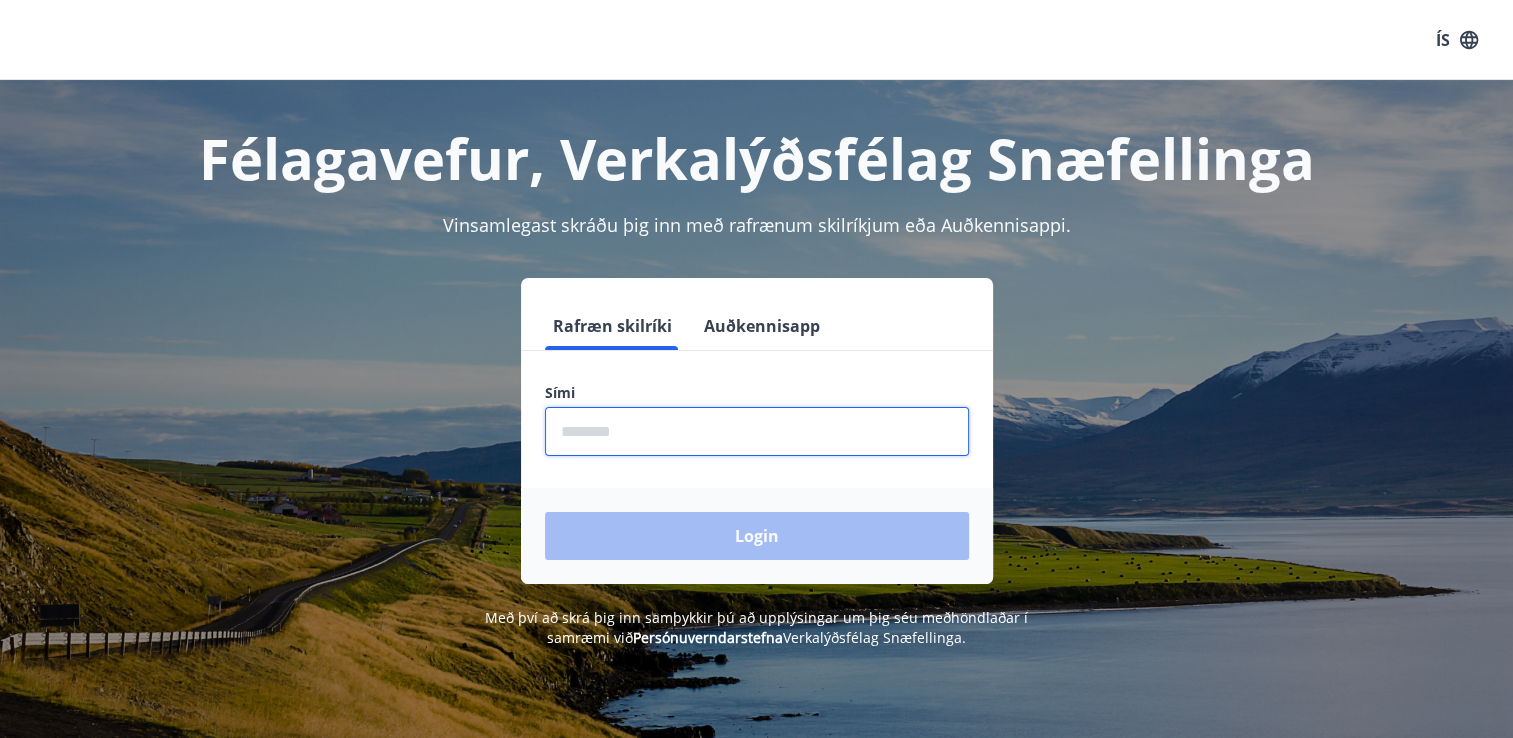click at bounding box center [757, 431] 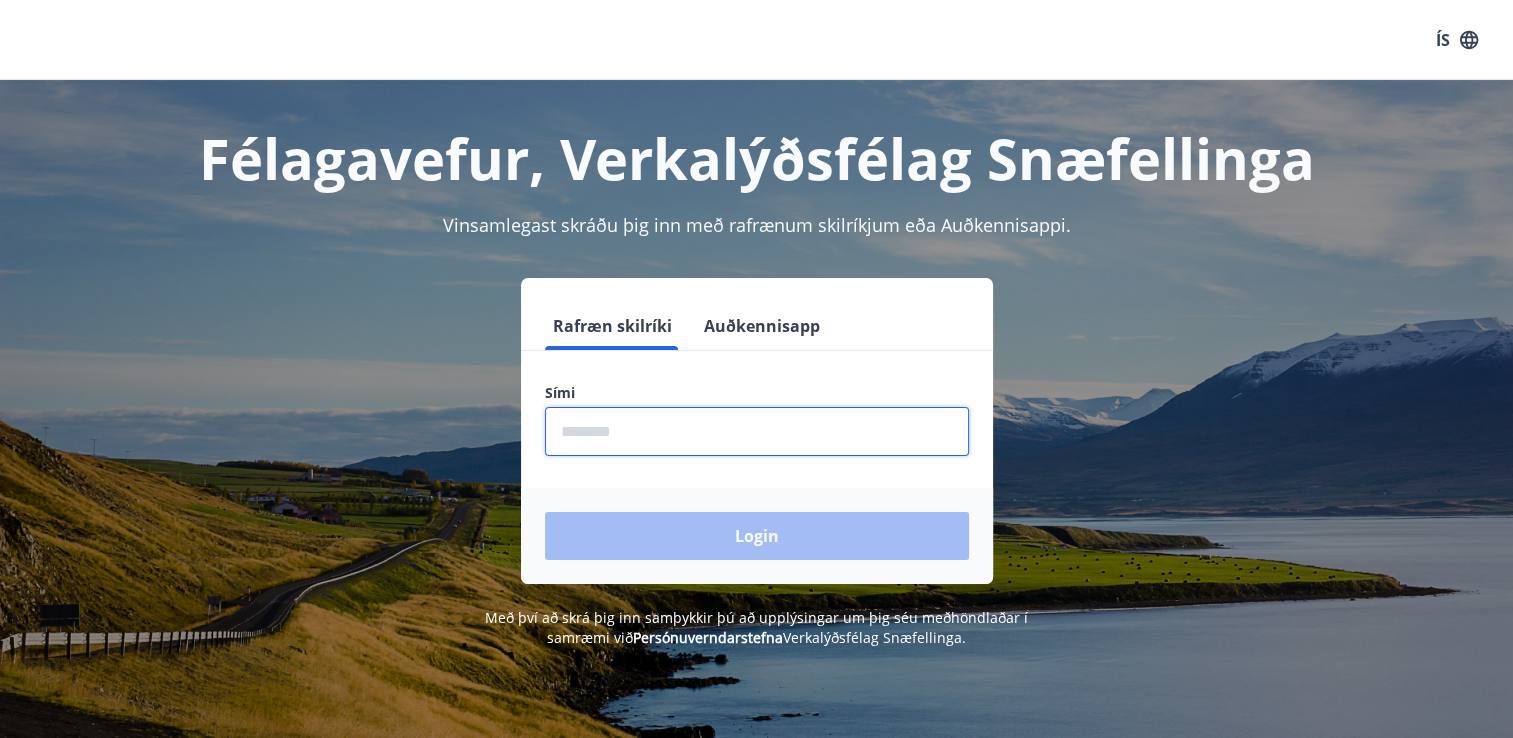 type on "********" 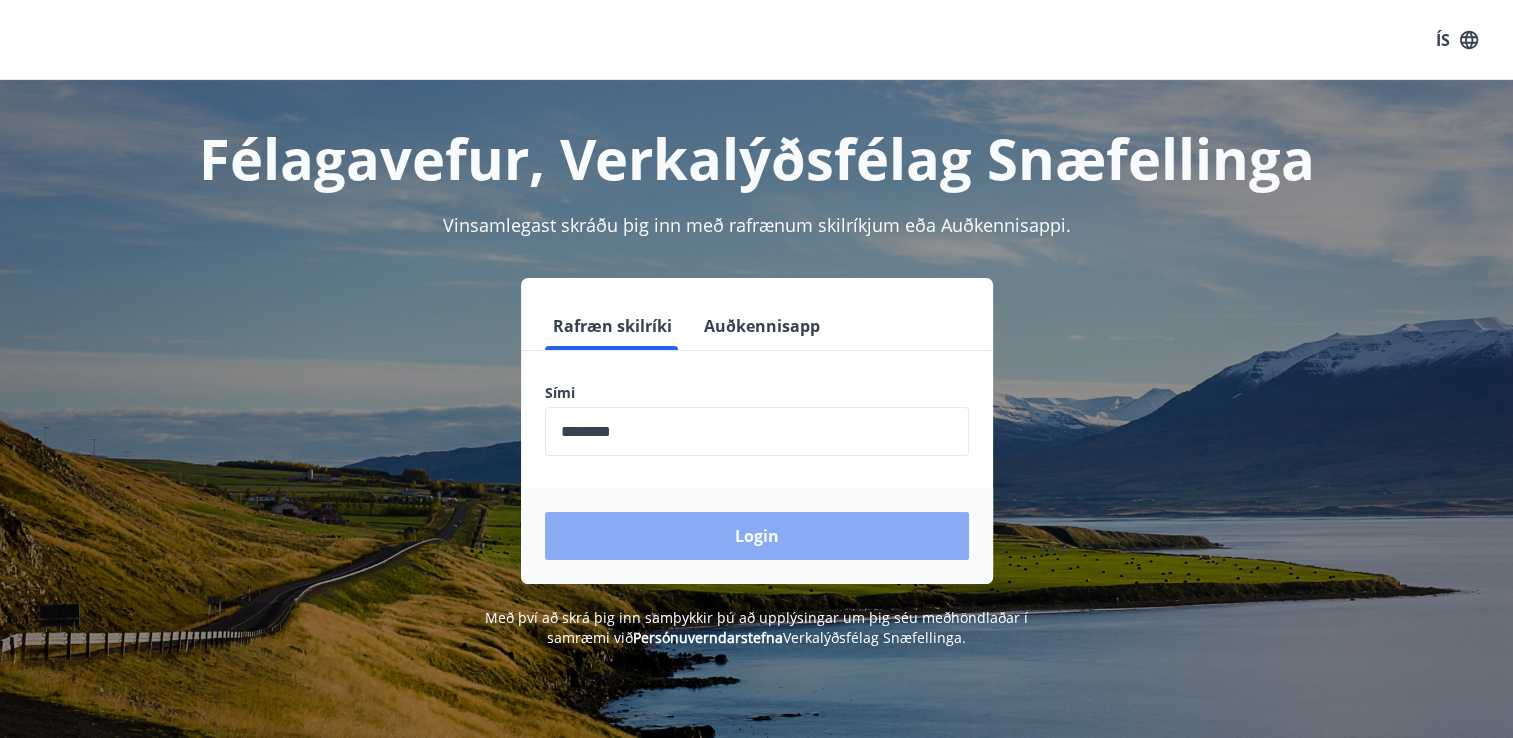 click on "Login" at bounding box center [757, 536] 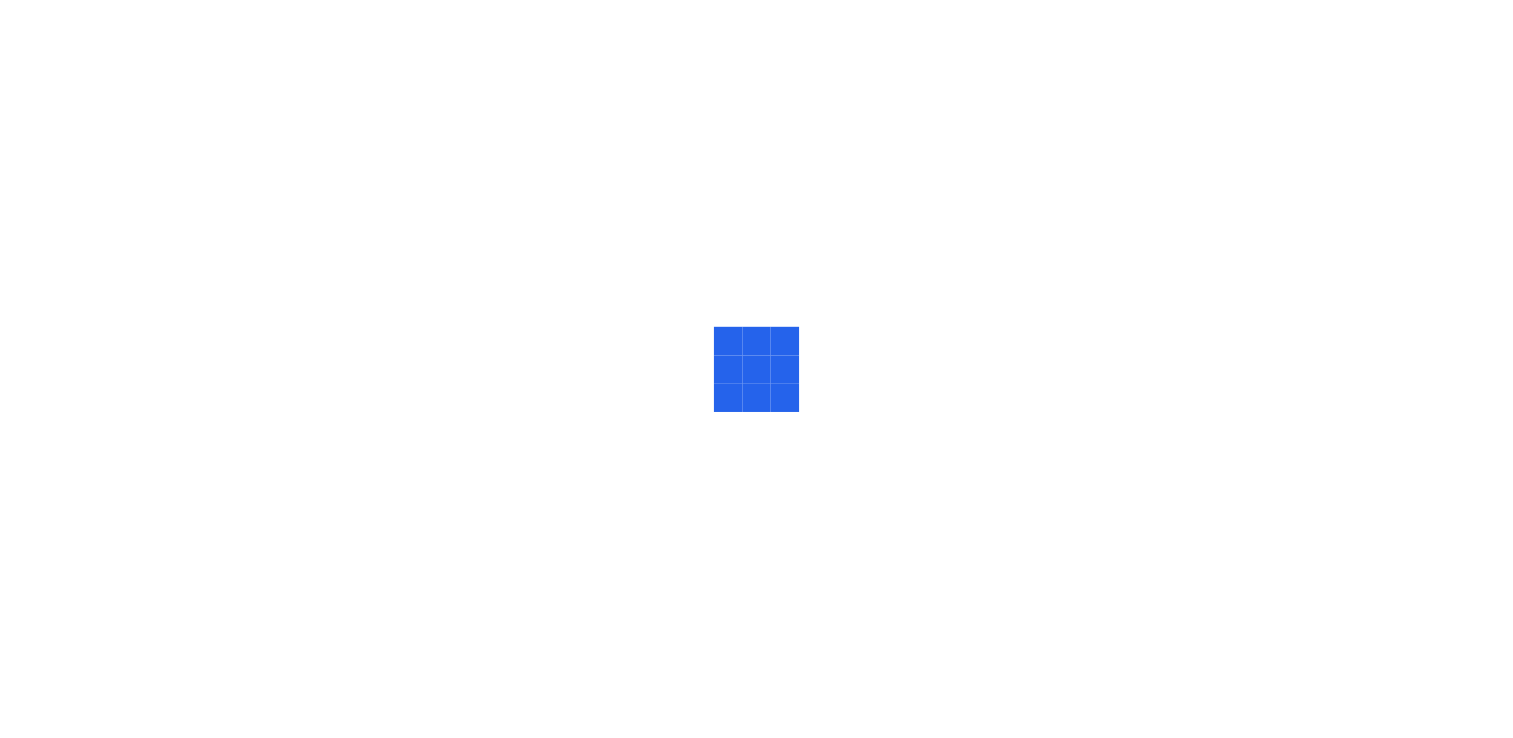 scroll, scrollTop: 0, scrollLeft: 0, axis: both 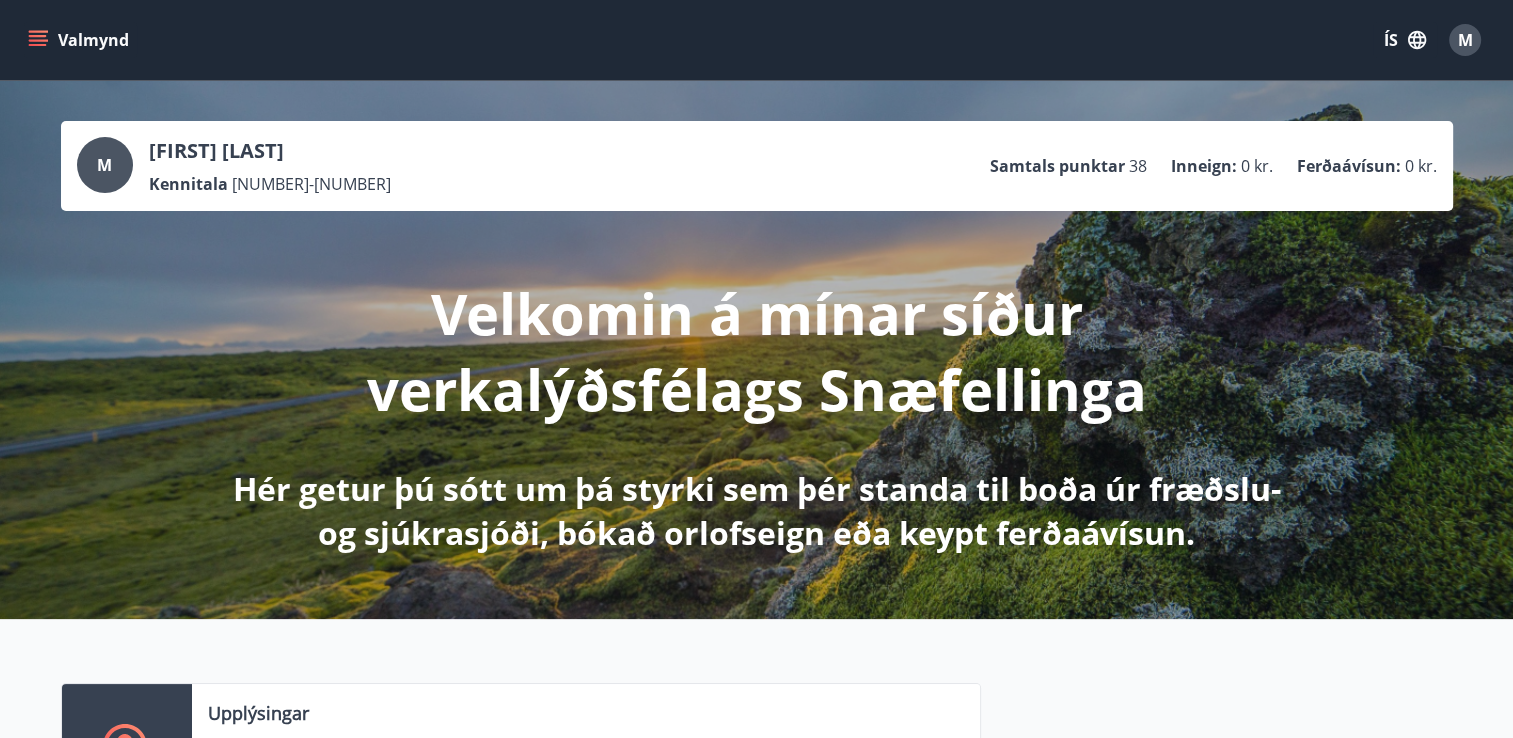 click on "Valmynd" at bounding box center [80, 40] 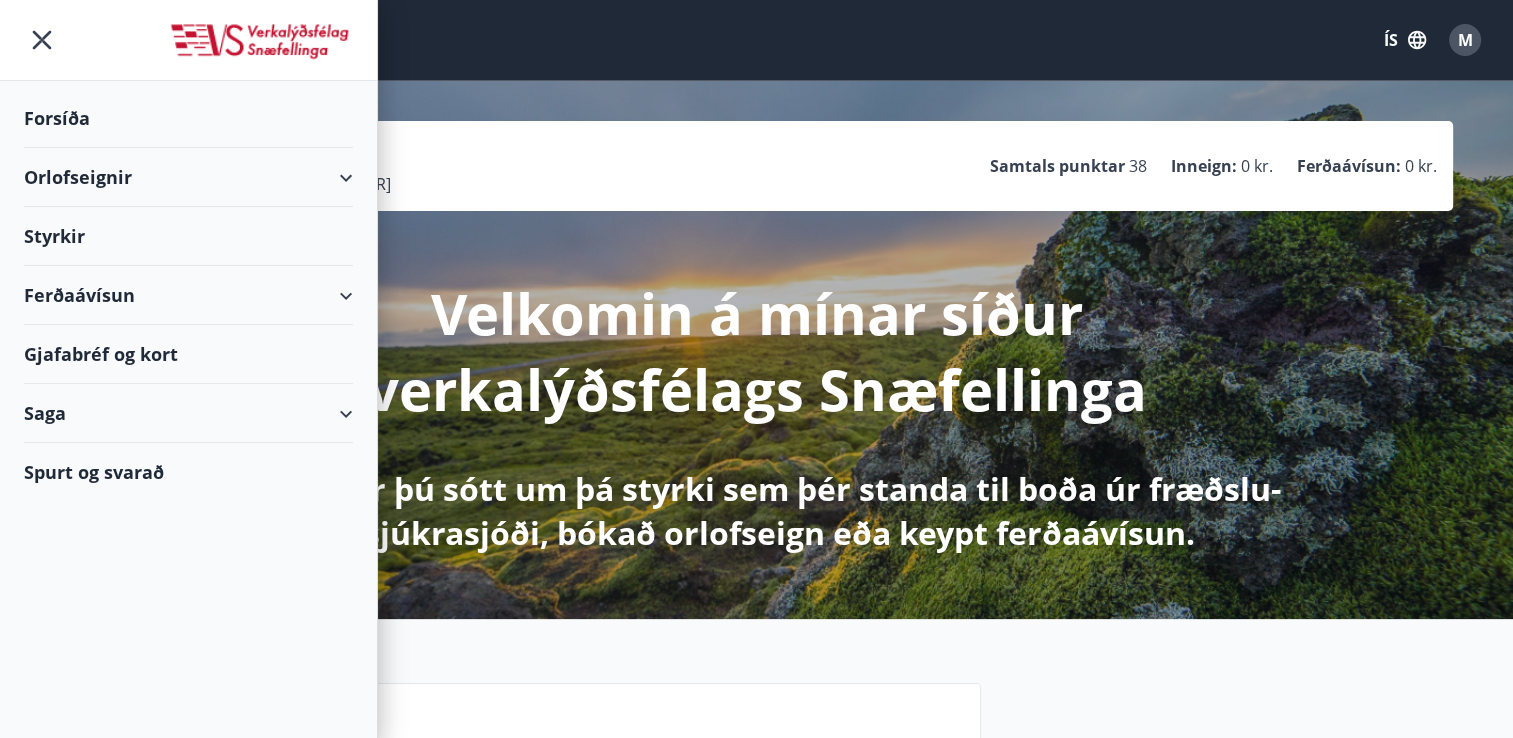 click on "Orlofseignir" at bounding box center [188, 177] 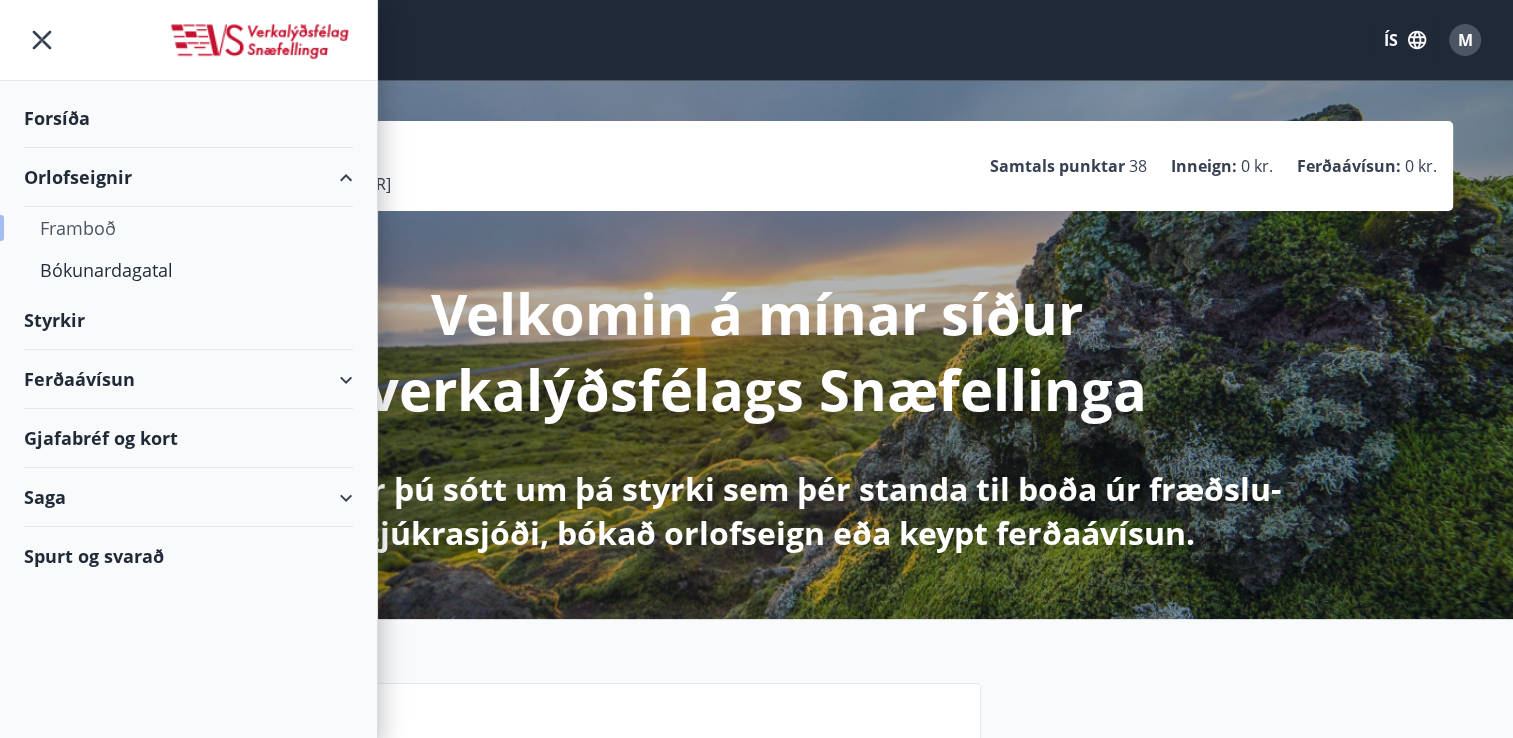 click on "Framboð" at bounding box center [188, 228] 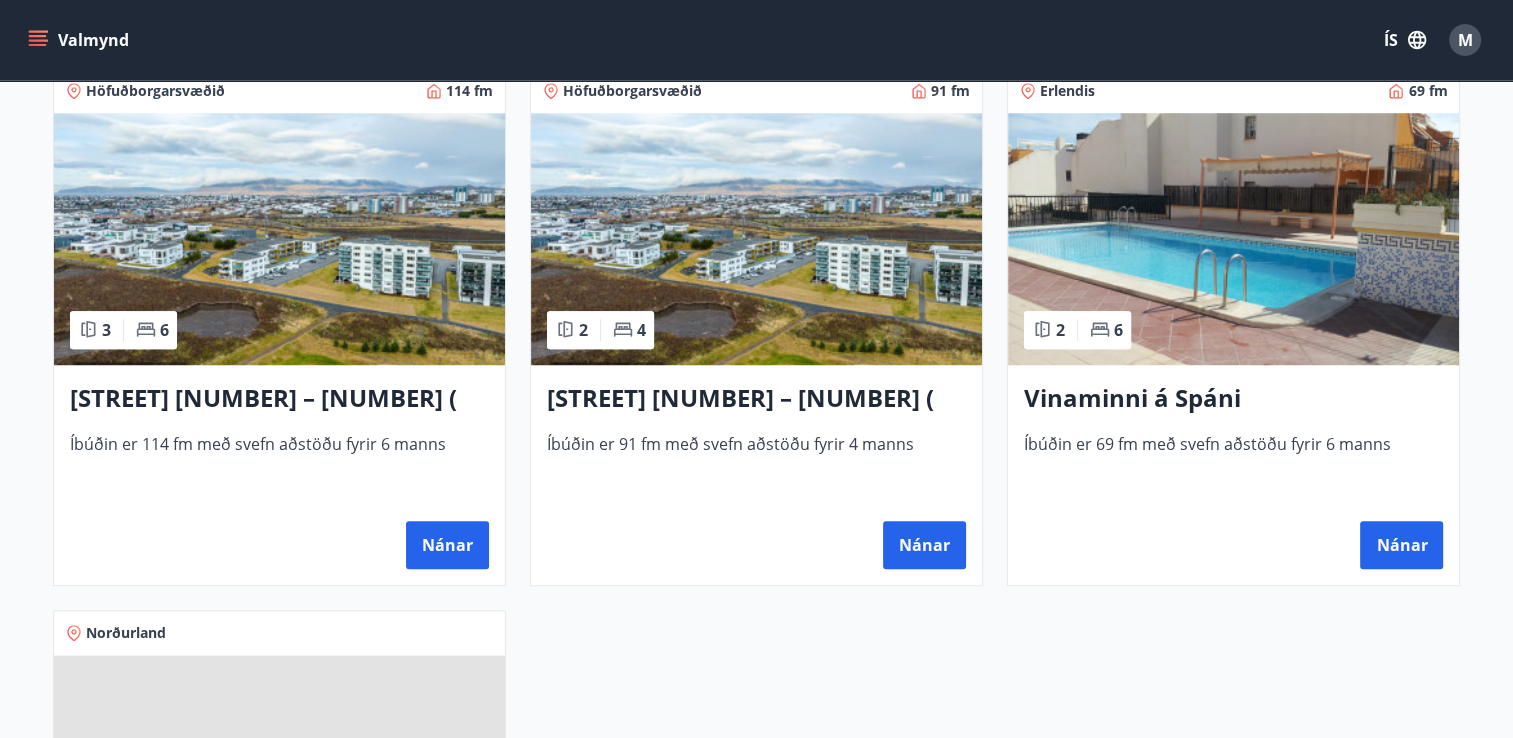 scroll, scrollTop: 1520, scrollLeft: 0, axis: vertical 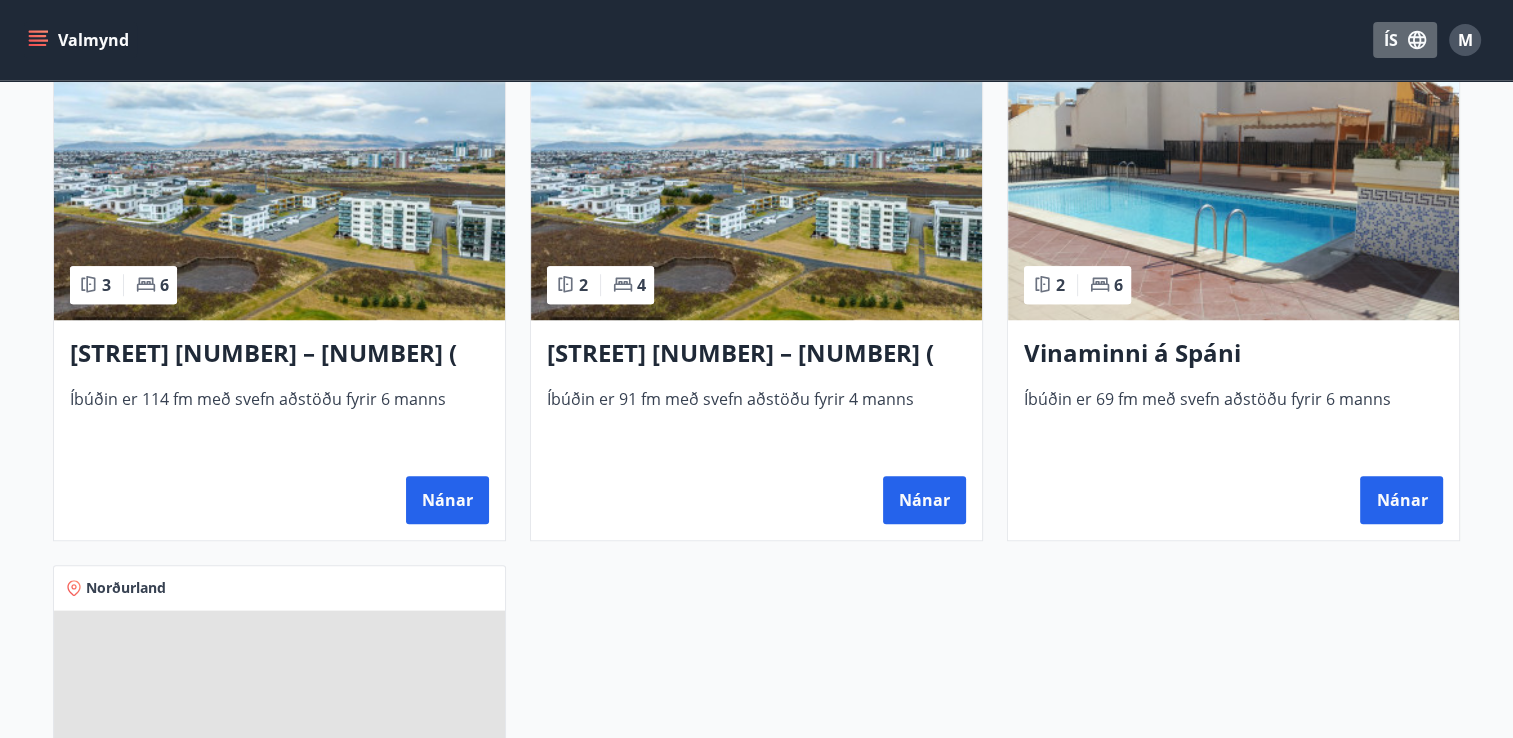 click 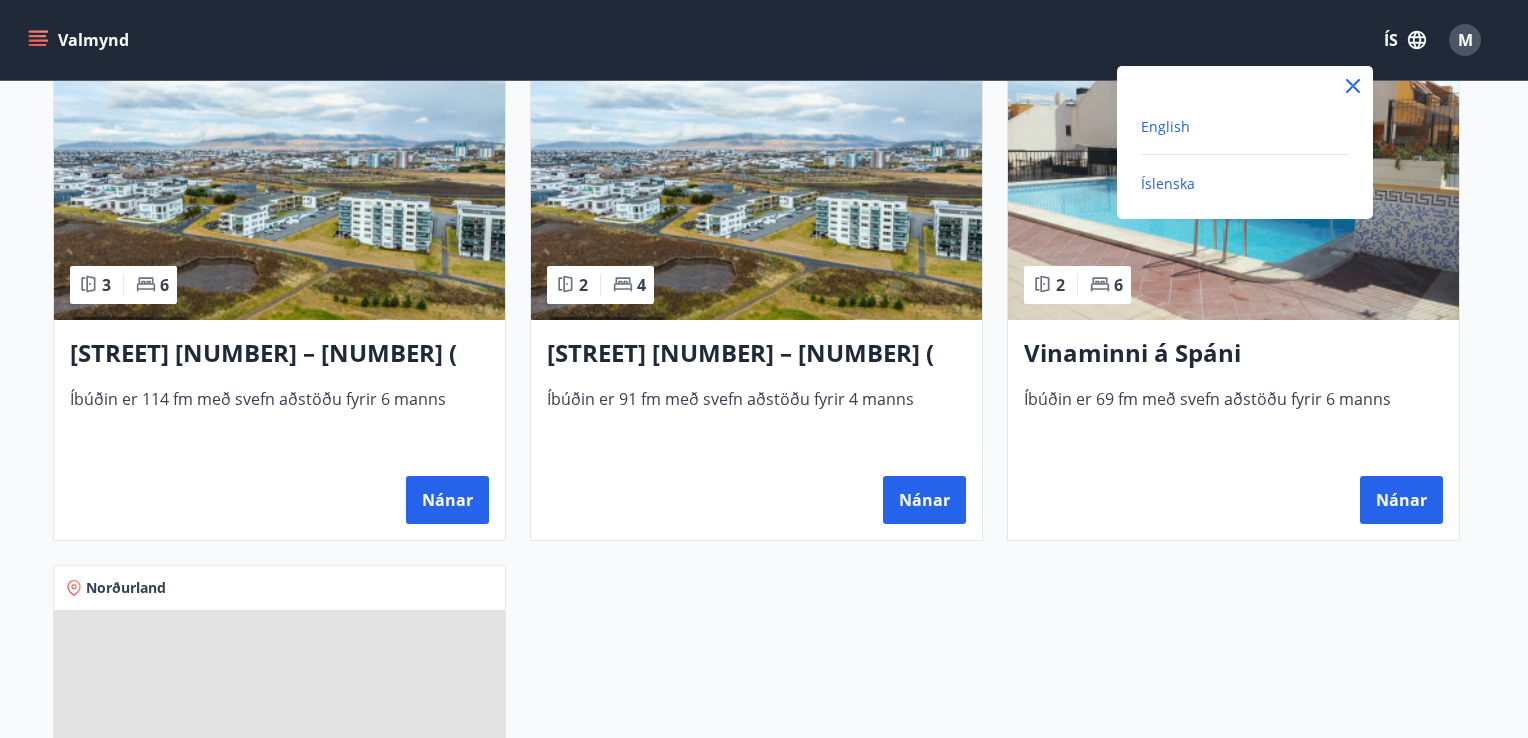 click on "English" at bounding box center (1165, 126) 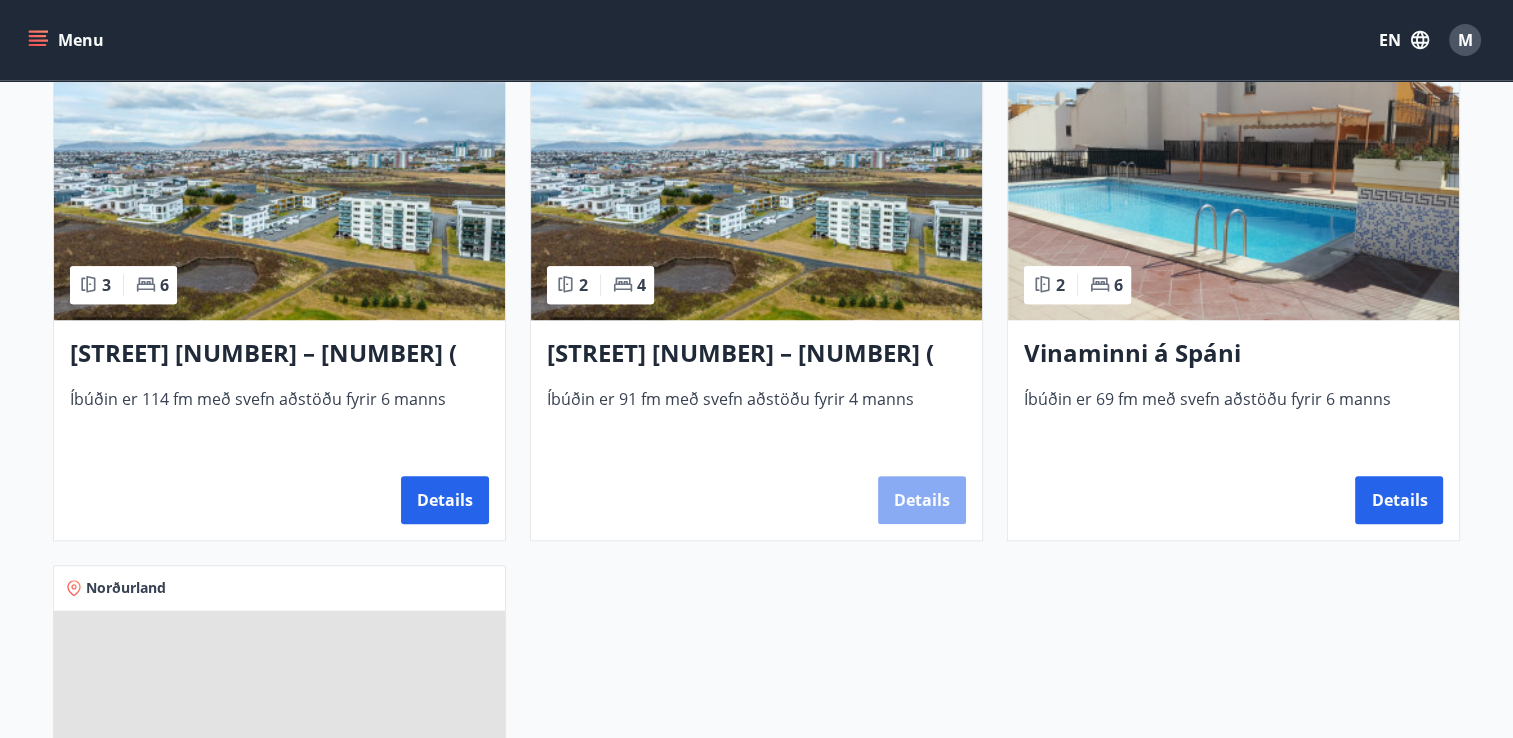click on "Details" at bounding box center (922, 500) 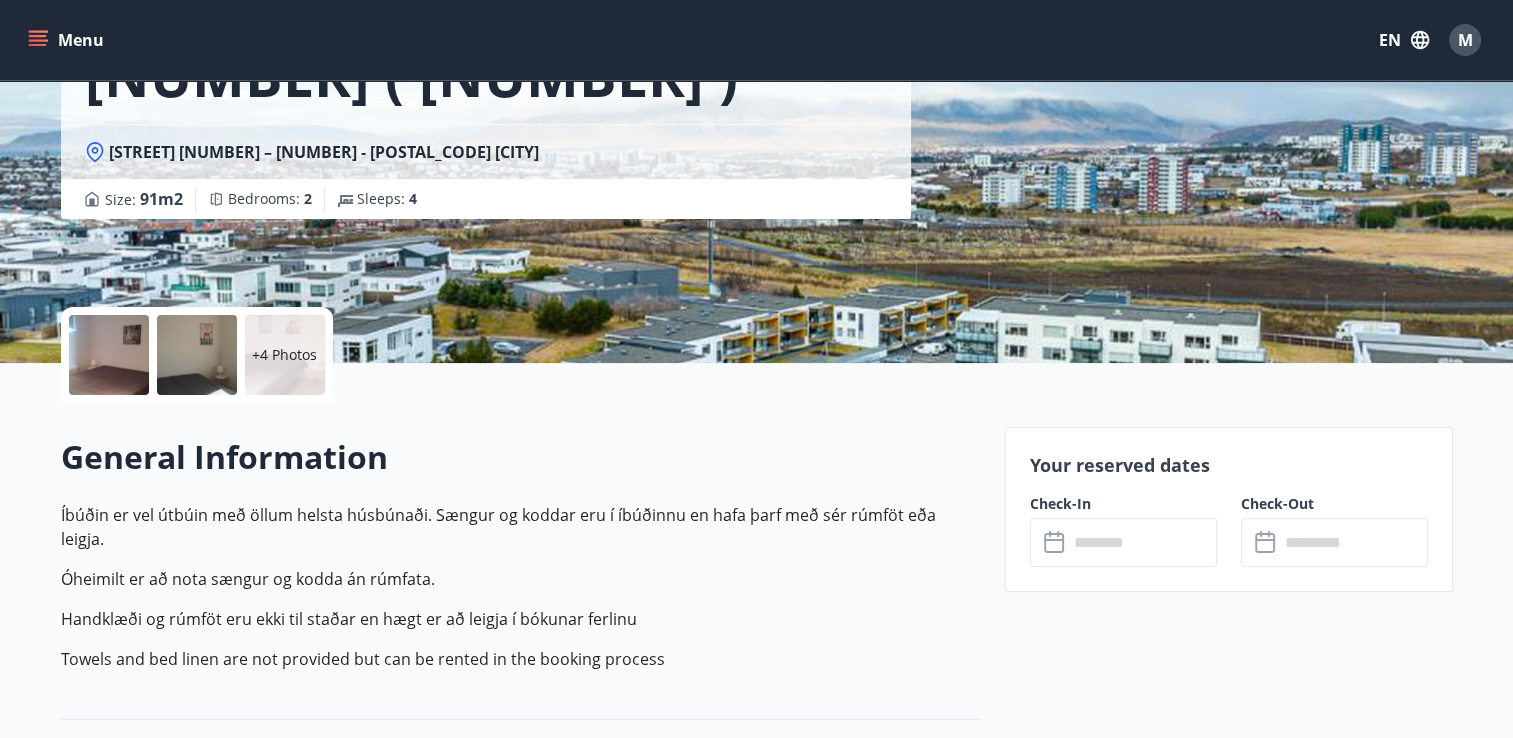 scroll, scrollTop: 560, scrollLeft: 0, axis: vertical 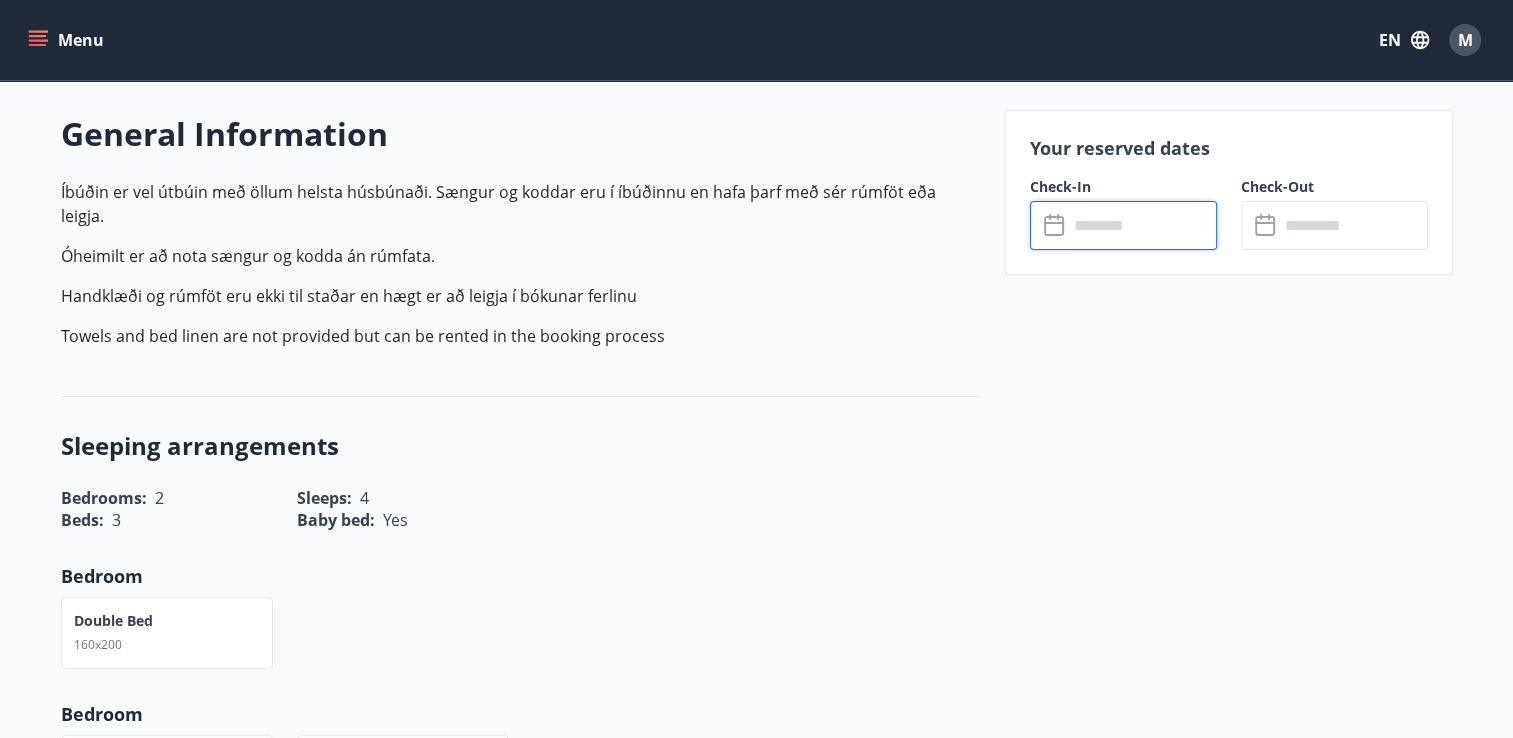 click at bounding box center [1142, 225] 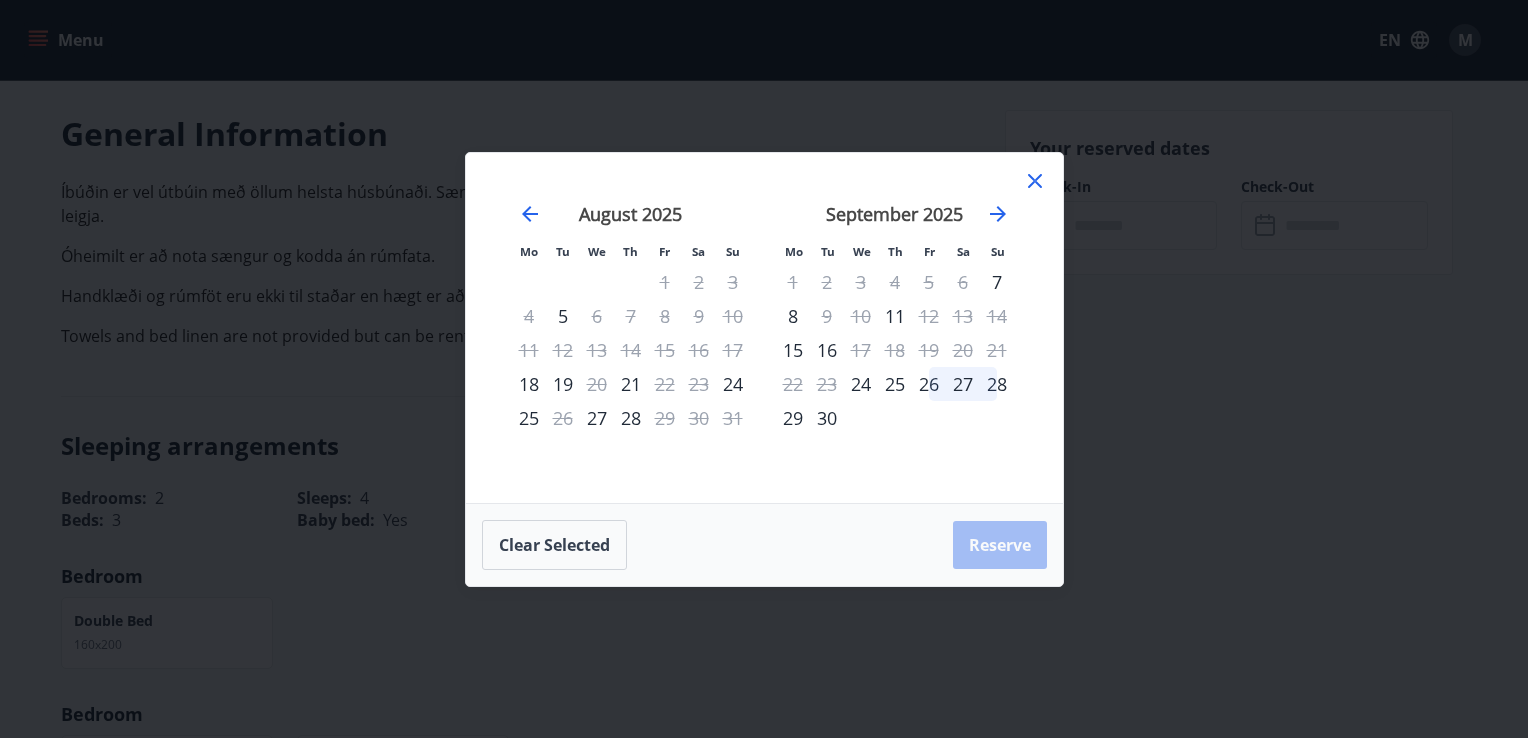 click 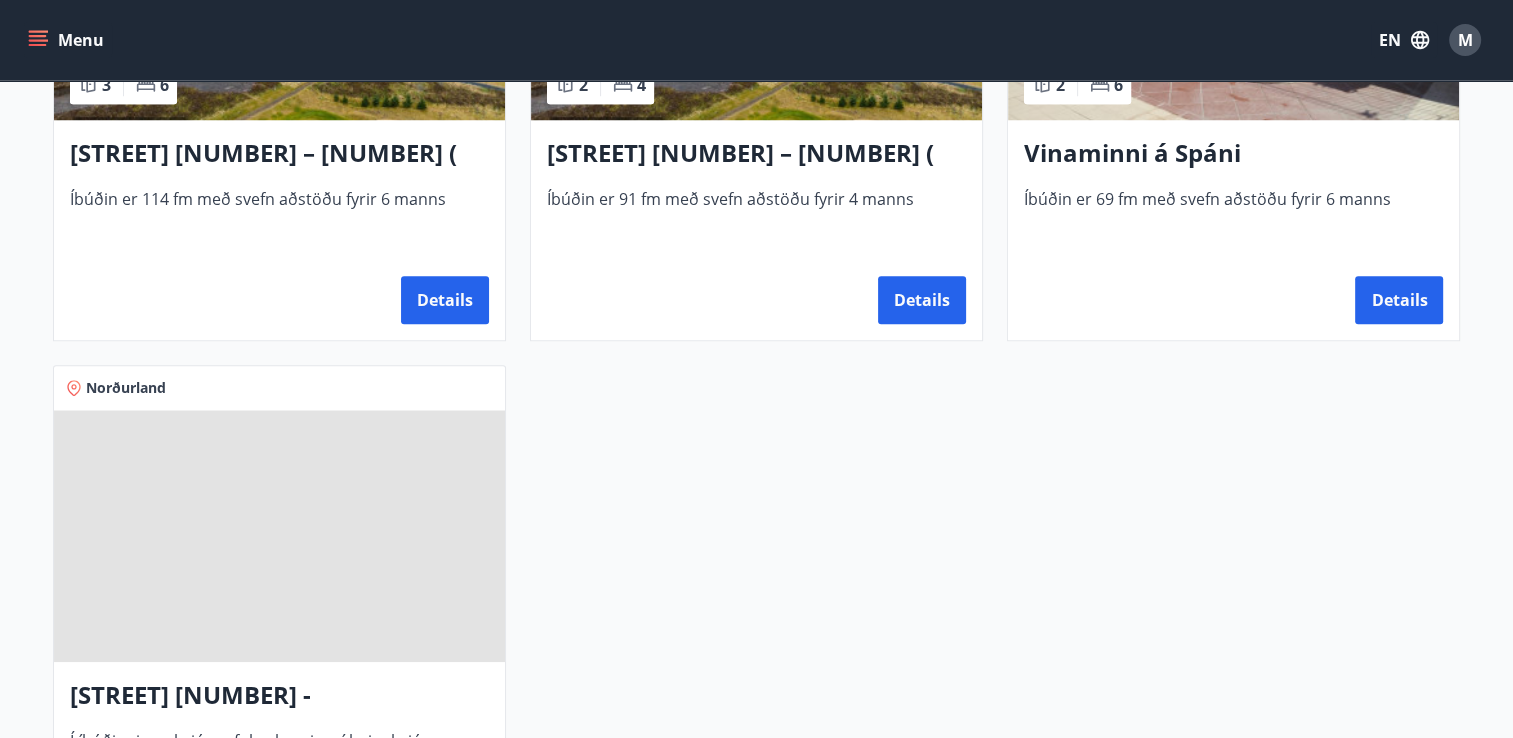 scroll, scrollTop: 1680, scrollLeft: 0, axis: vertical 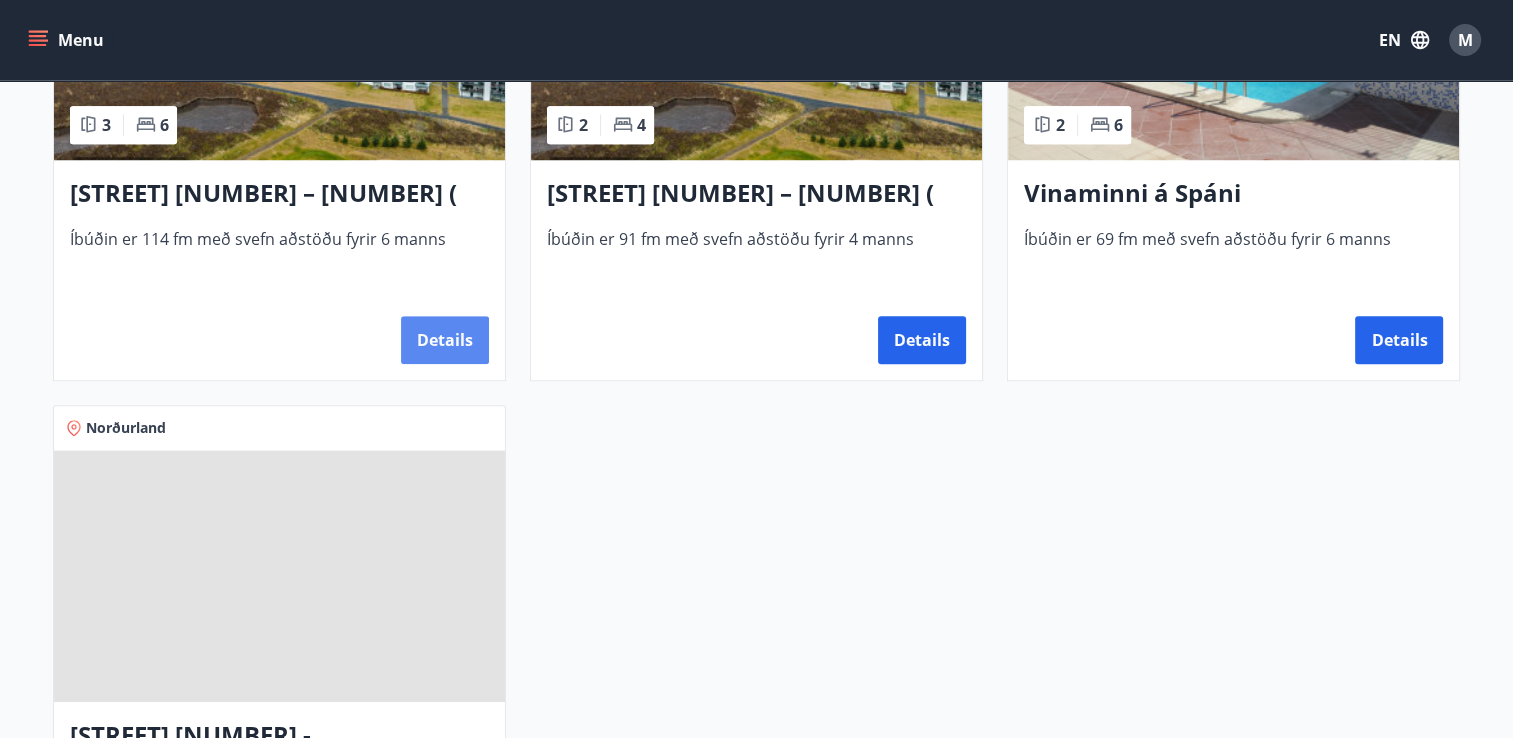 click on "Details" at bounding box center (445, 340) 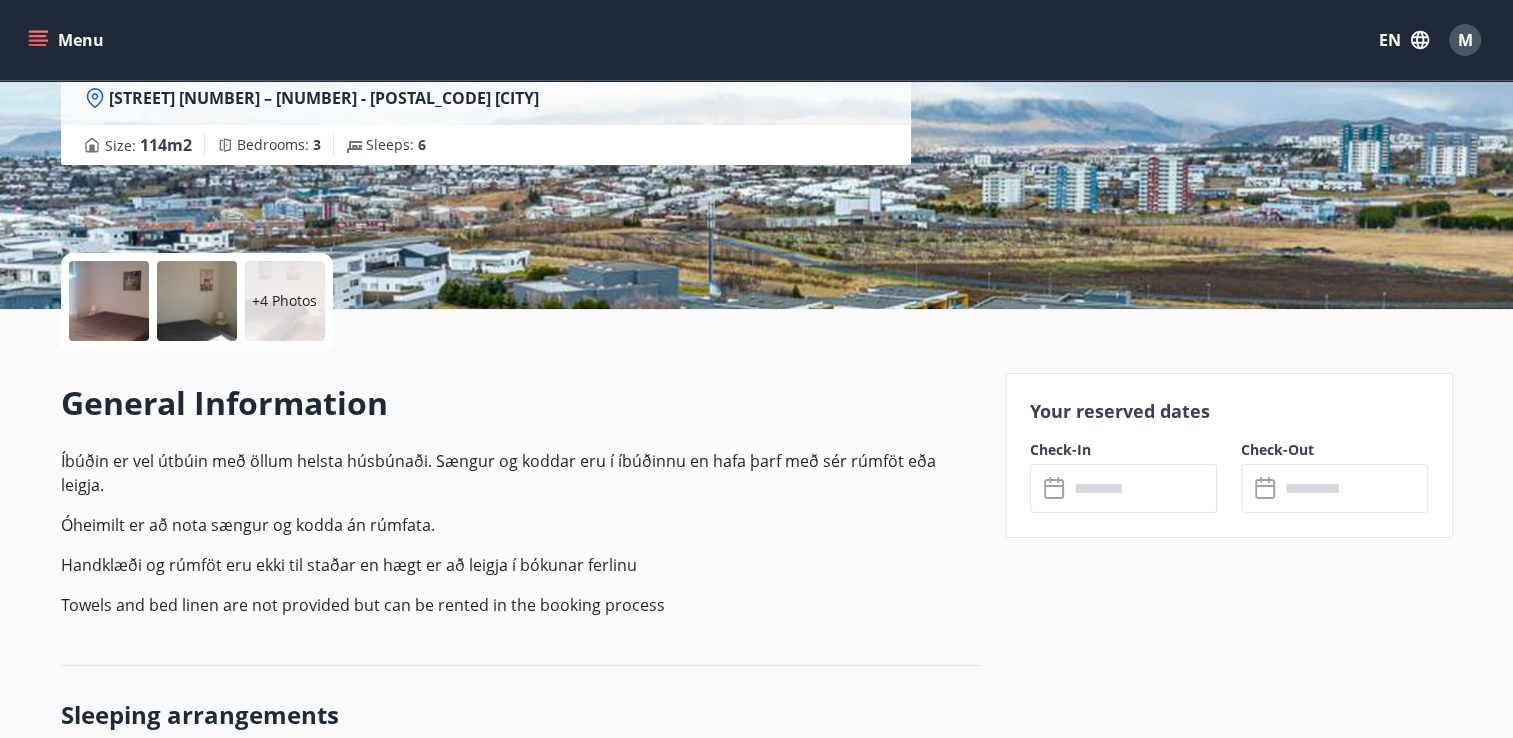 scroll, scrollTop: 520, scrollLeft: 0, axis: vertical 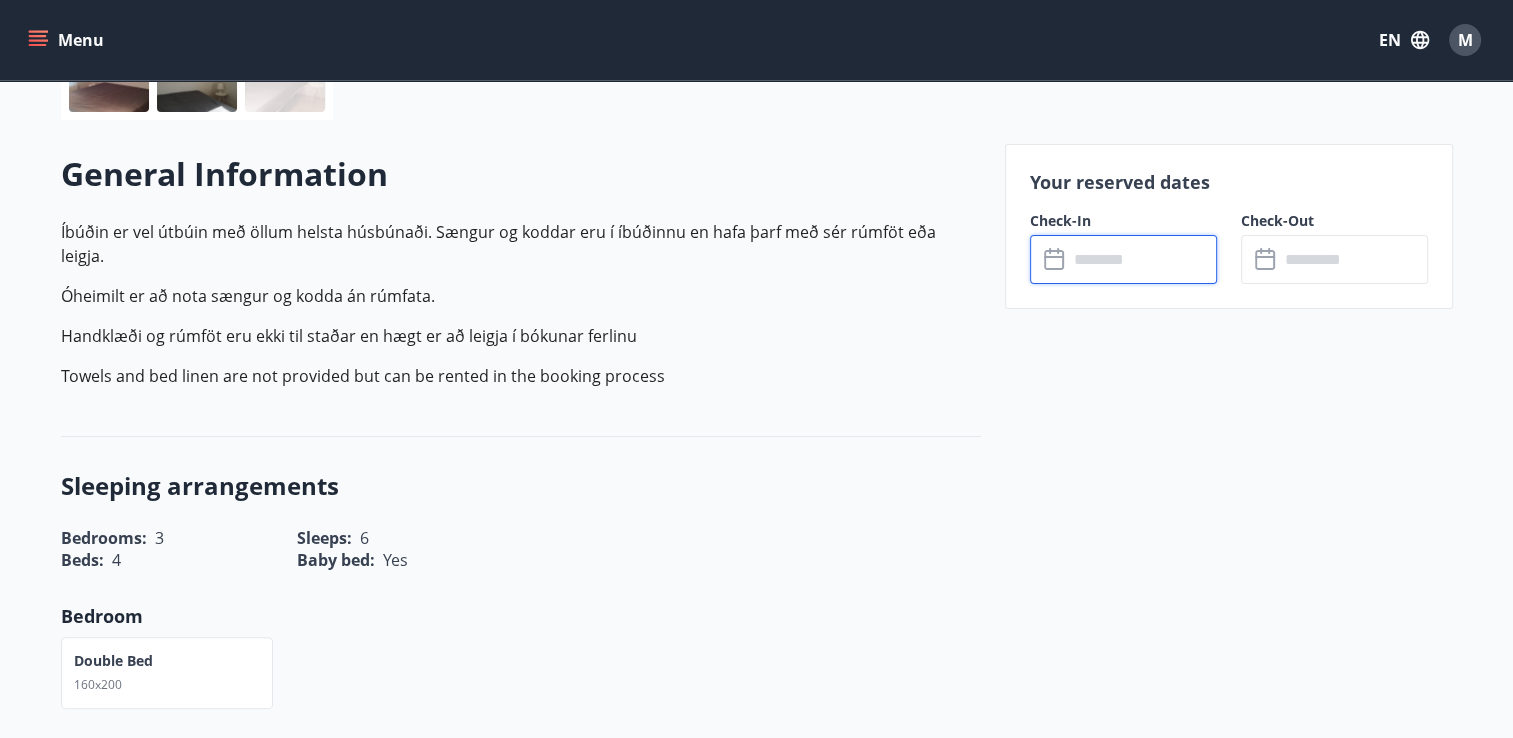 click at bounding box center [1142, 259] 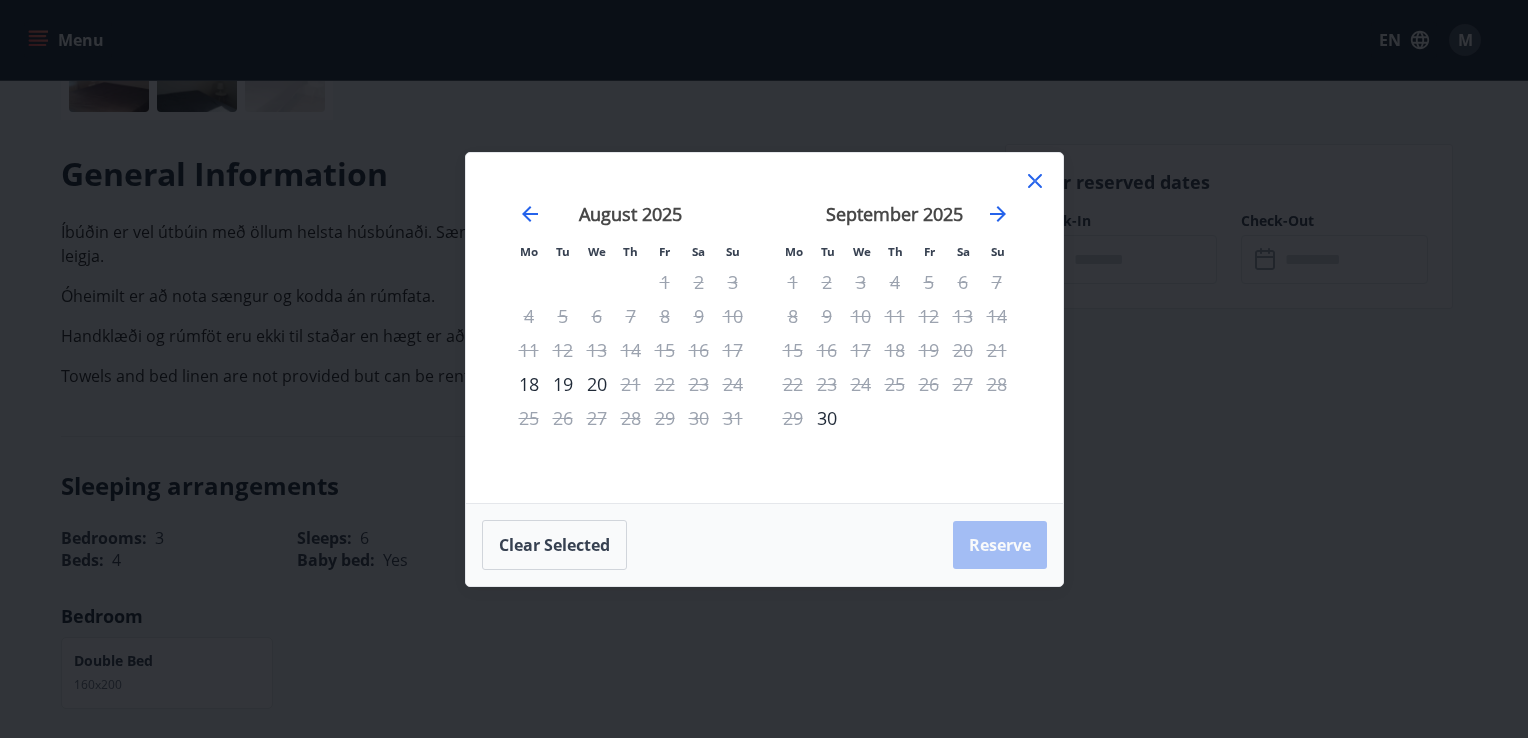 click 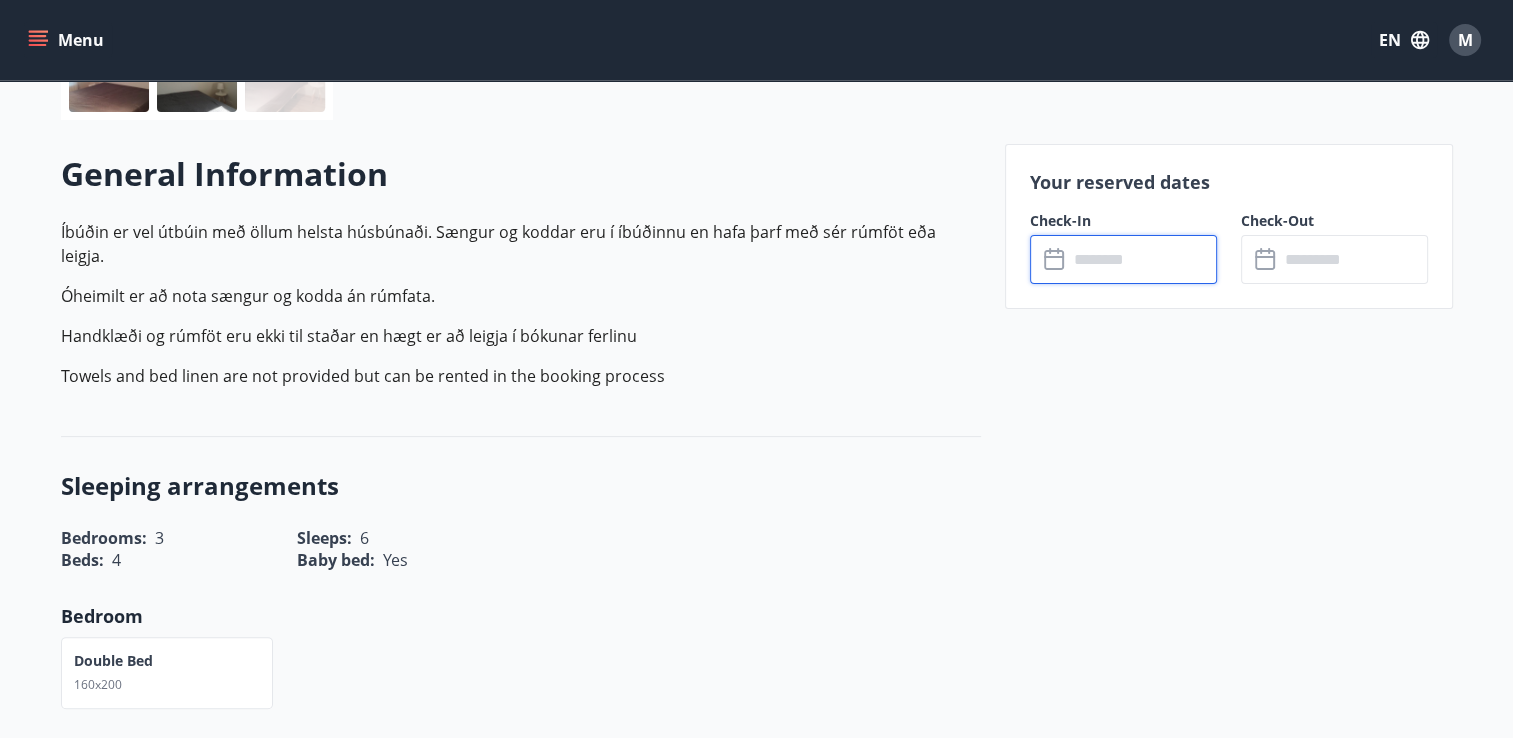 scroll, scrollTop: 0, scrollLeft: 0, axis: both 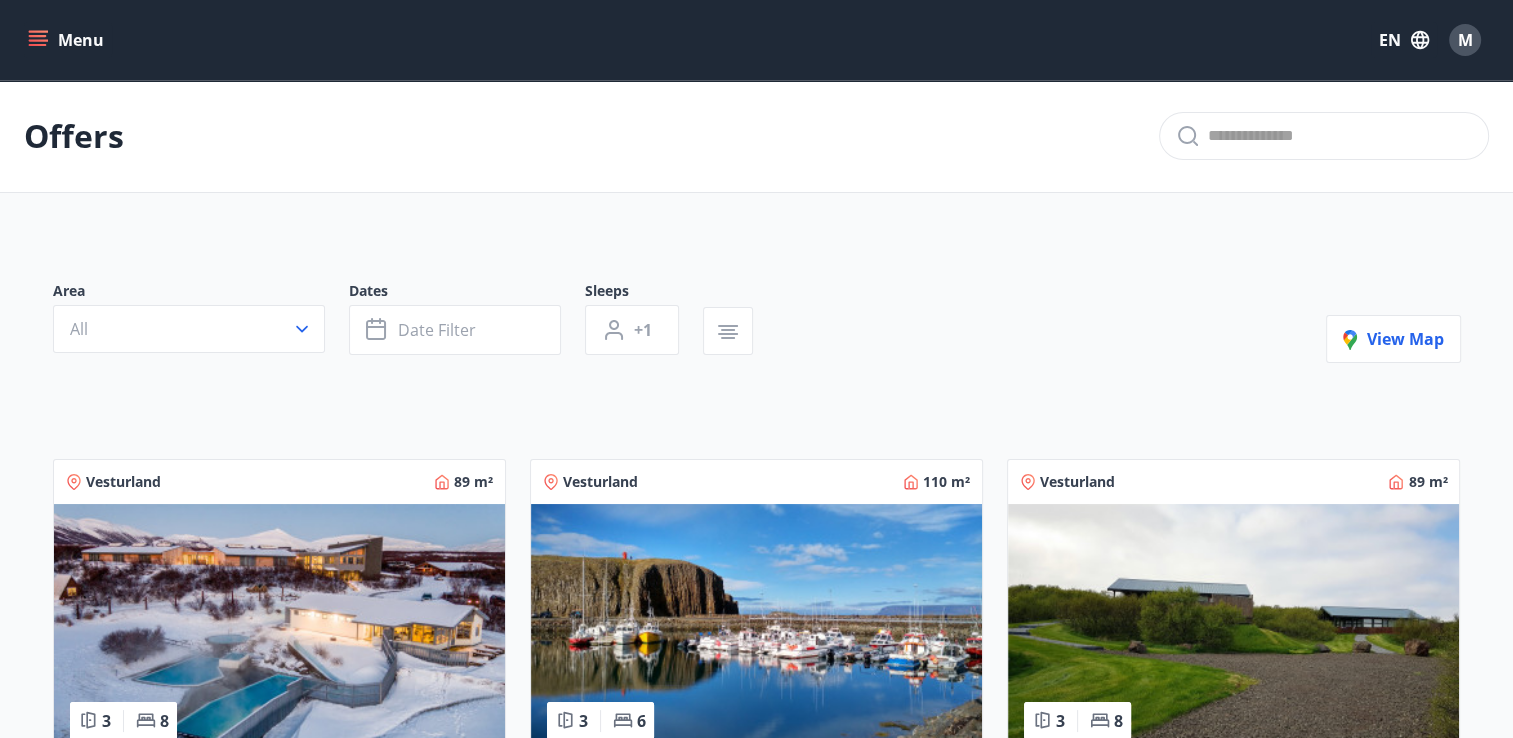 click 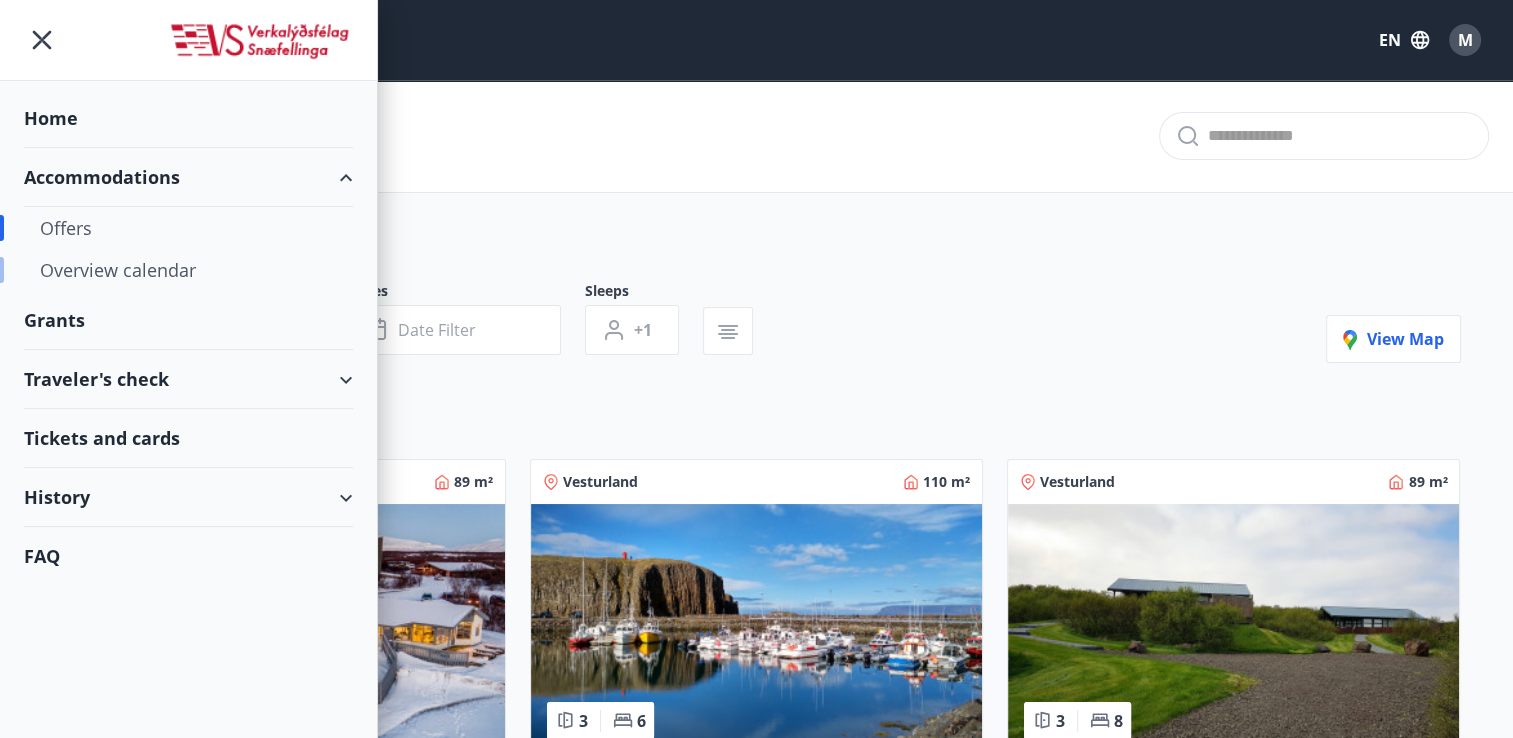 click on "Overview calendar" at bounding box center [188, 270] 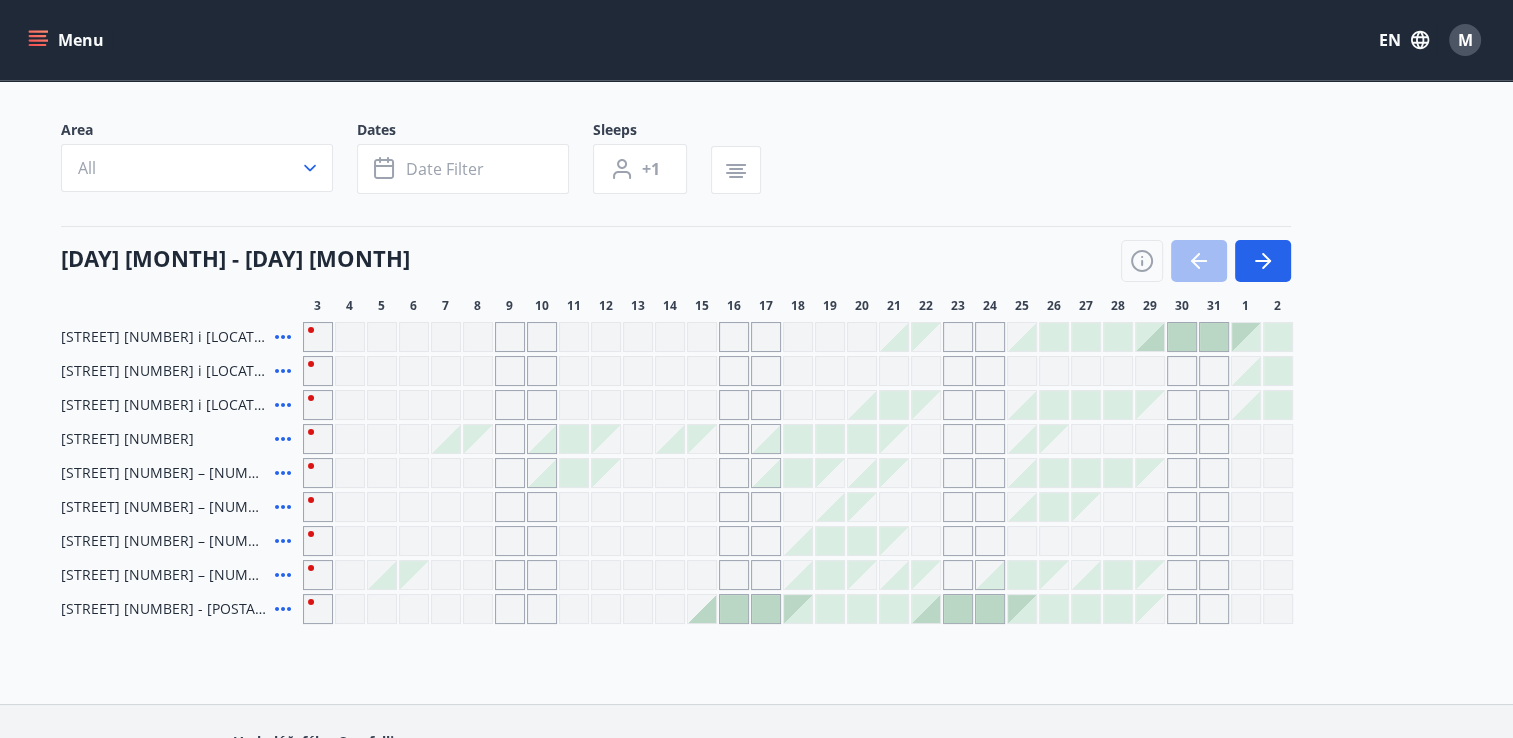 scroll, scrollTop: 120, scrollLeft: 0, axis: vertical 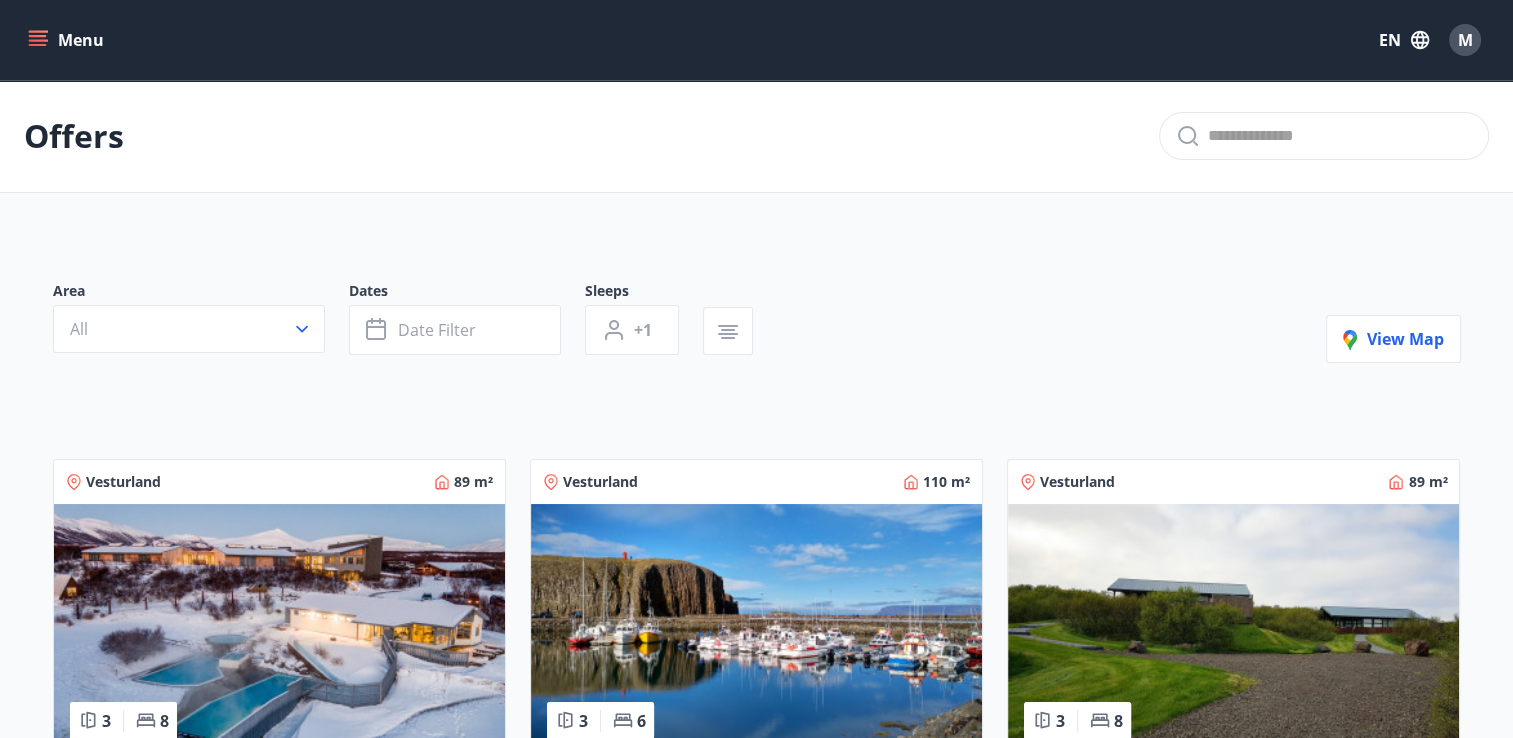 click 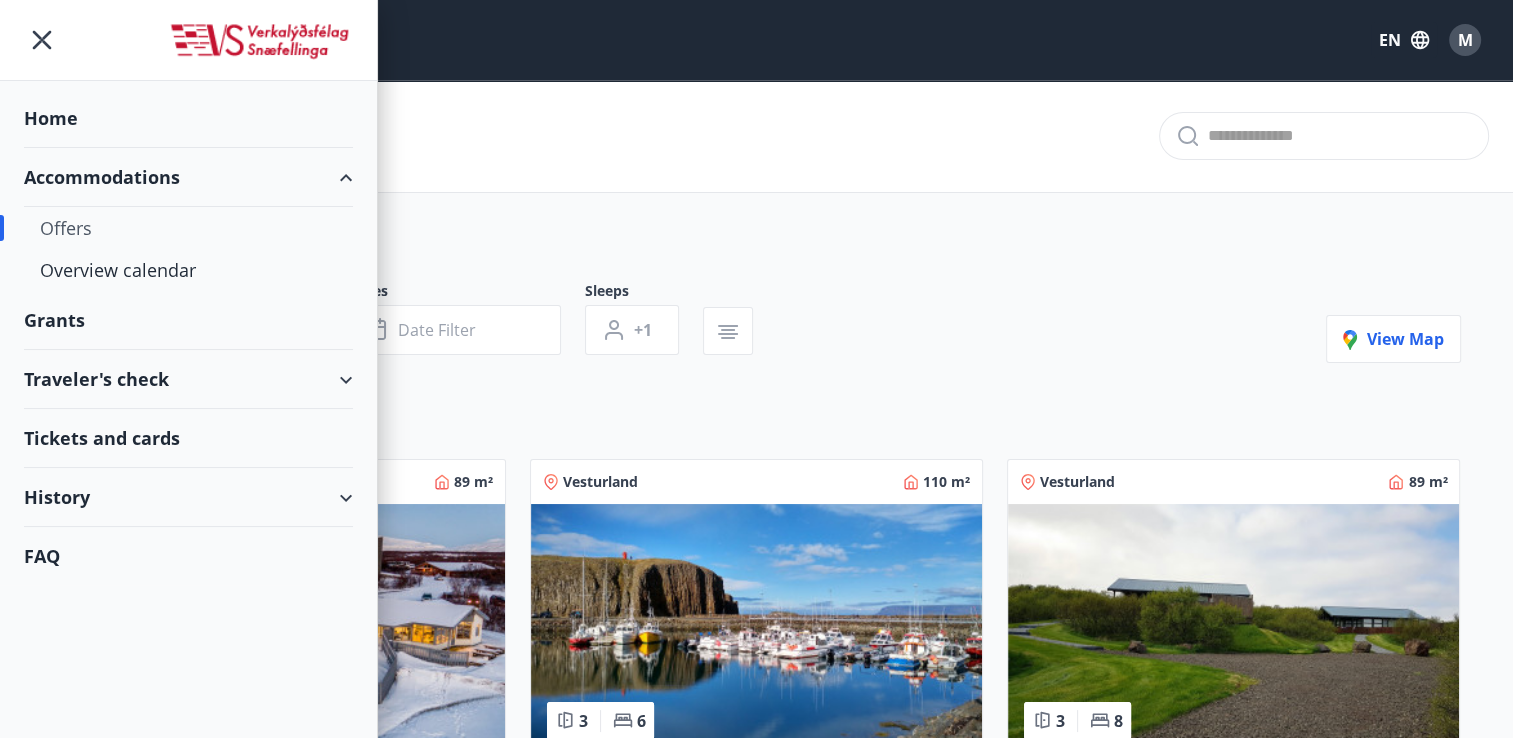 click on "Traveler's check" at bounding box center [188, 379] 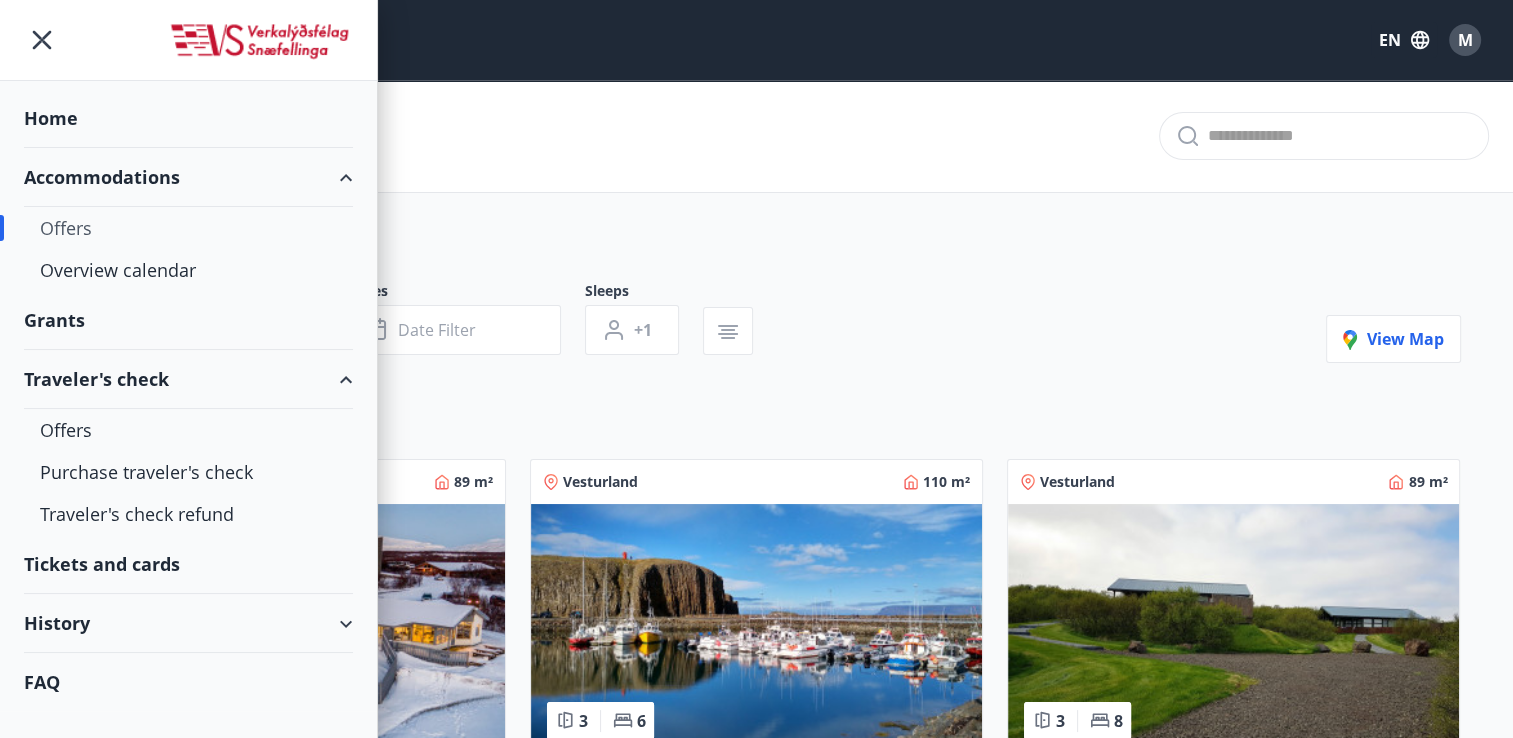 click on "Tickets and cards" at bounding box center (188, 564) 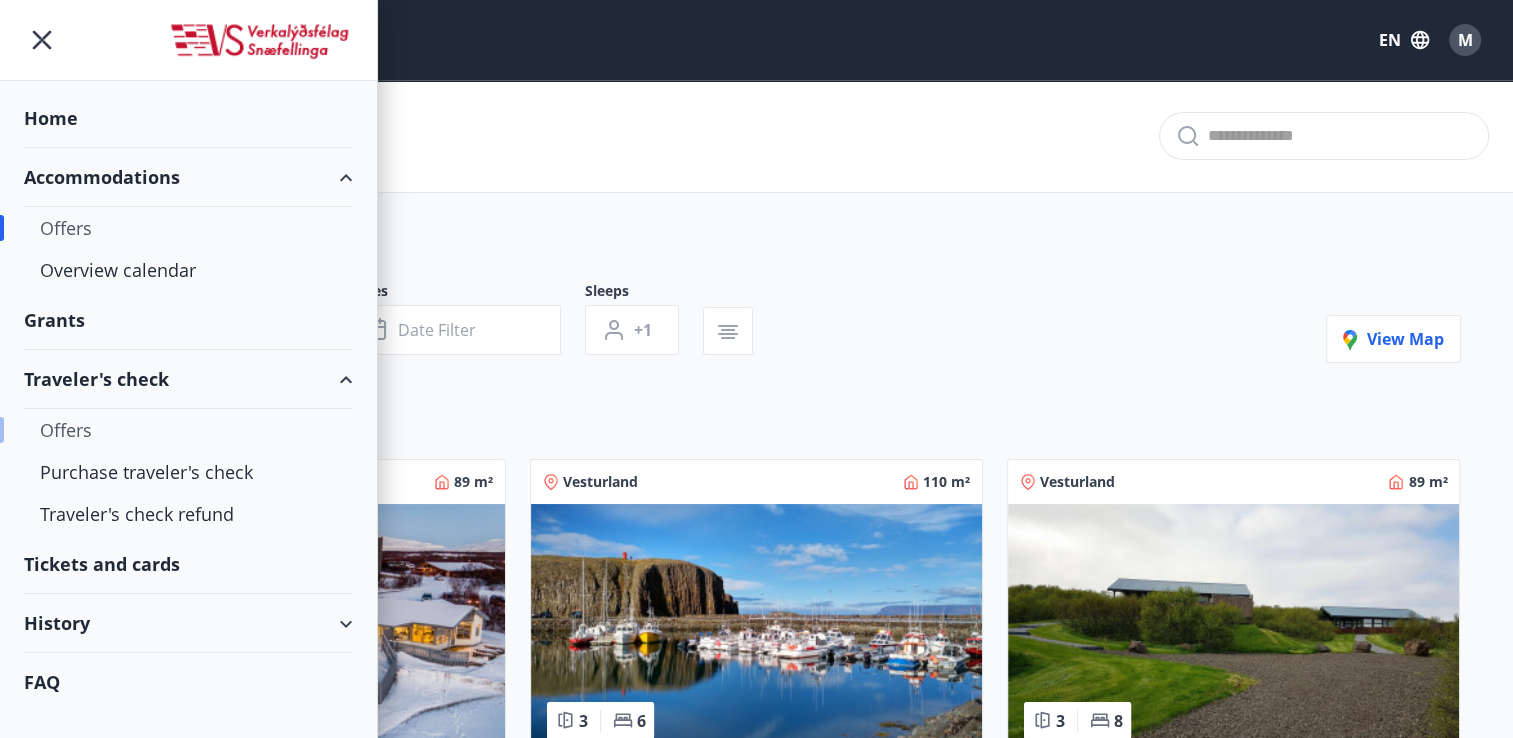 click on "Offers" at bounding box center (188, 430) 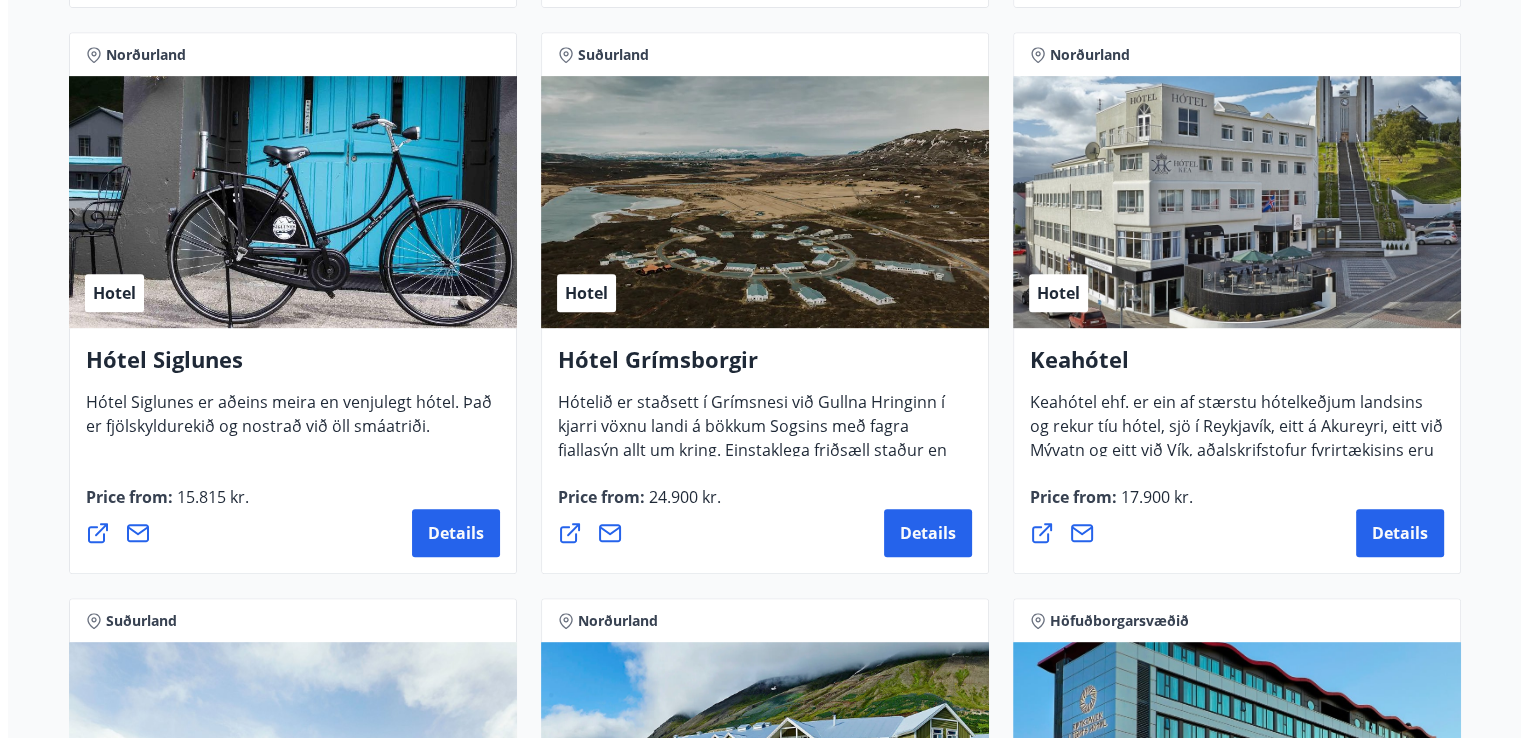 scroll, scrollTop: 960, scrollLeft: 0, axis: vertical 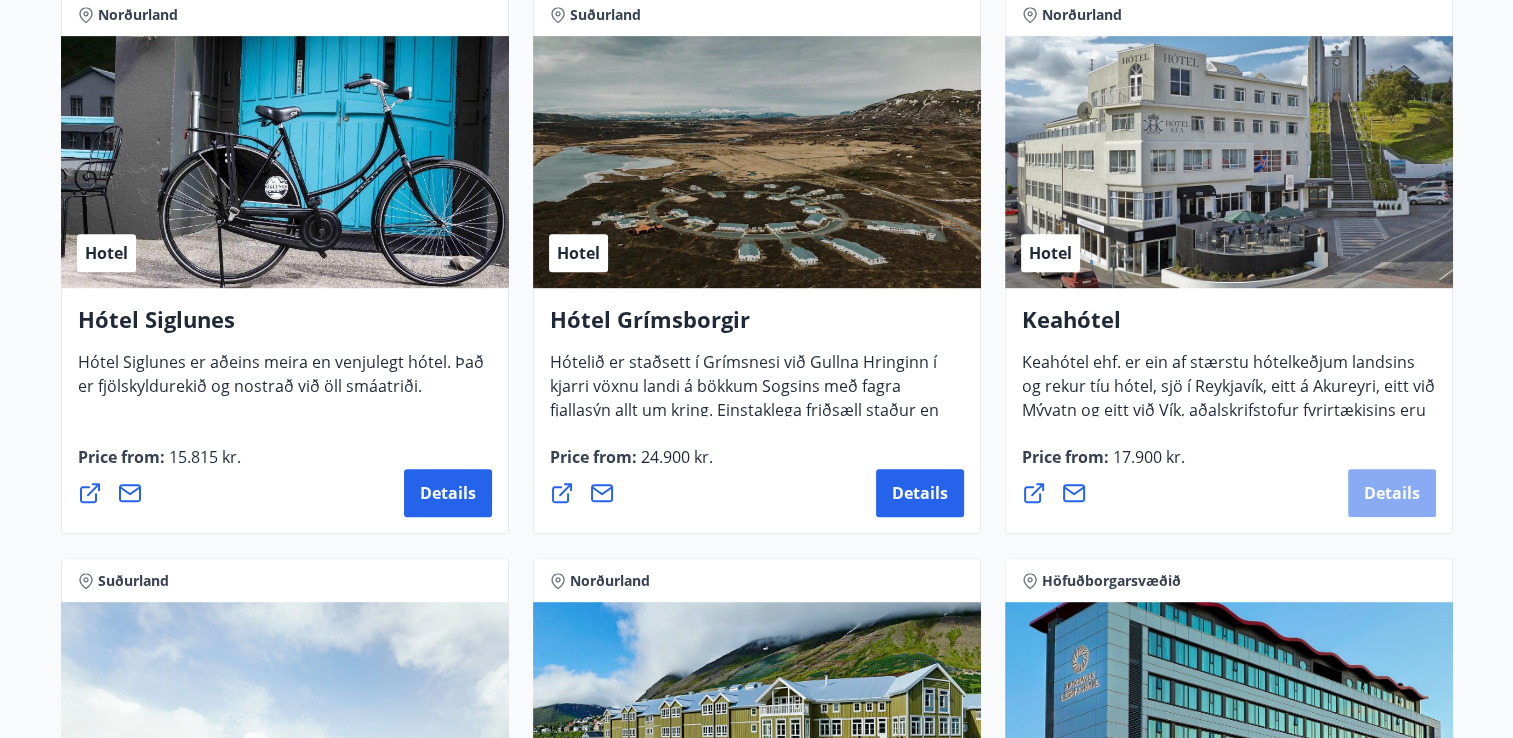 click on "Details" at bounding box center [1392, 493] 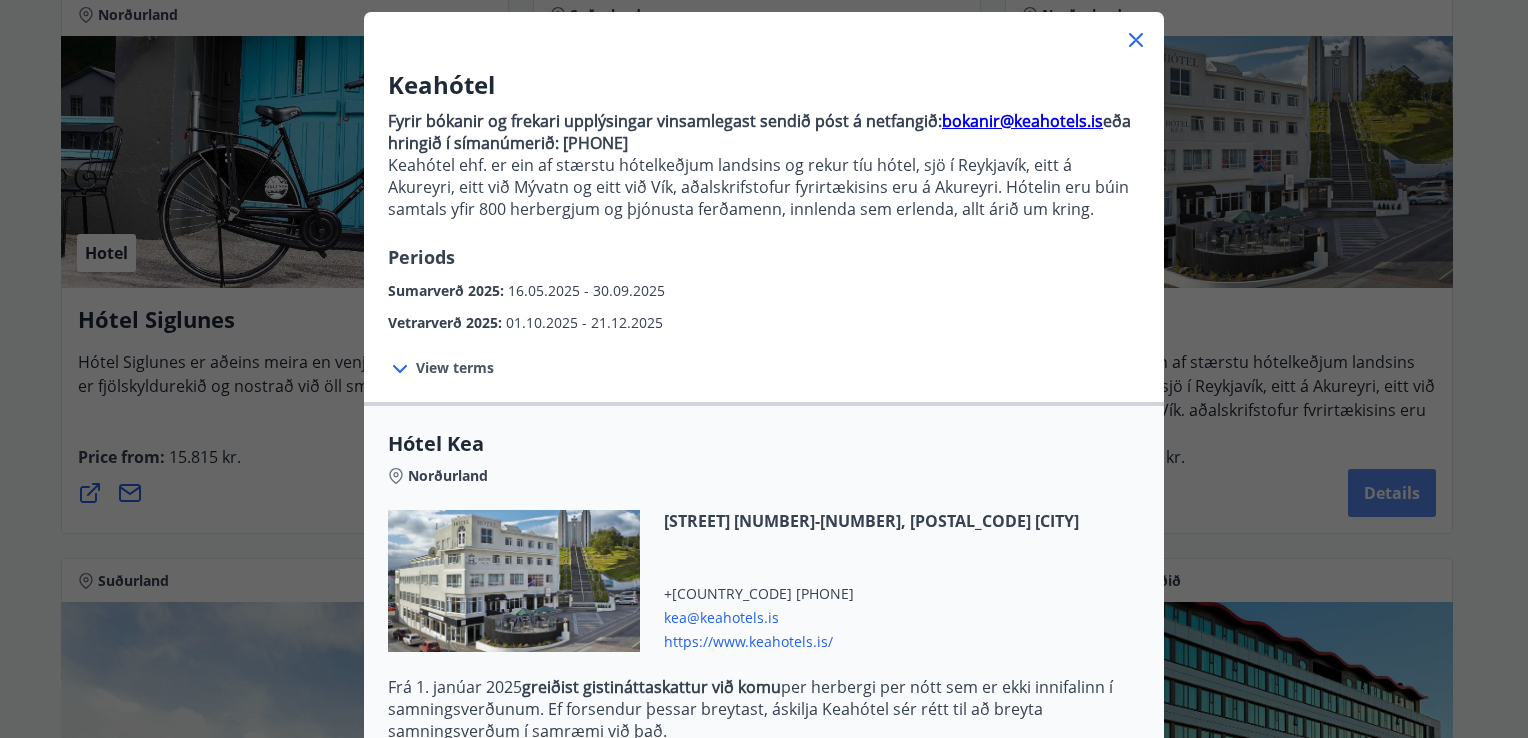 scroll, scrollTop: 160, scrollLeft: 0, axis: vertical 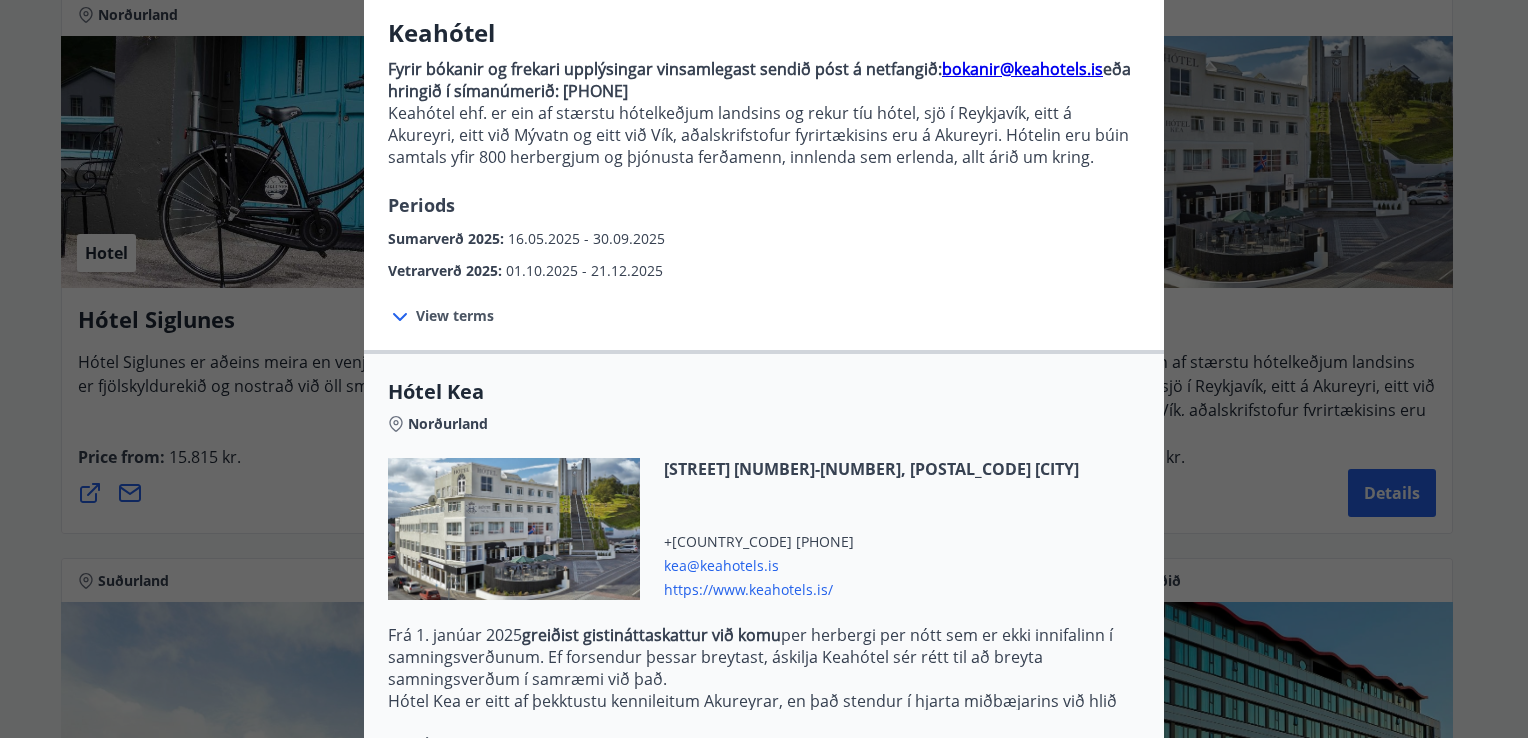 click on "View terms" at bounding box center (455, 316) 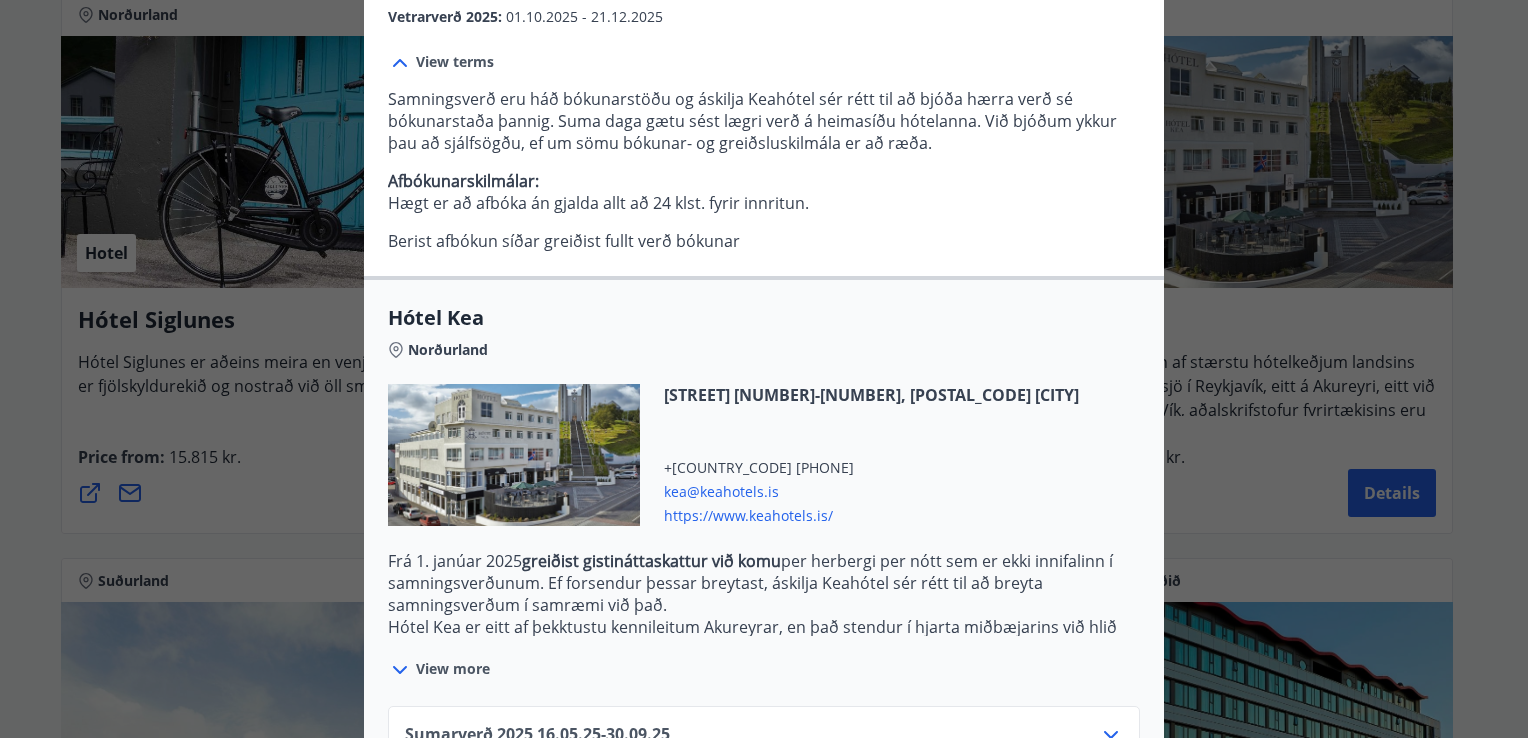 scroll, scrollTop: 559, scrollLeft: 0, axis: vertical 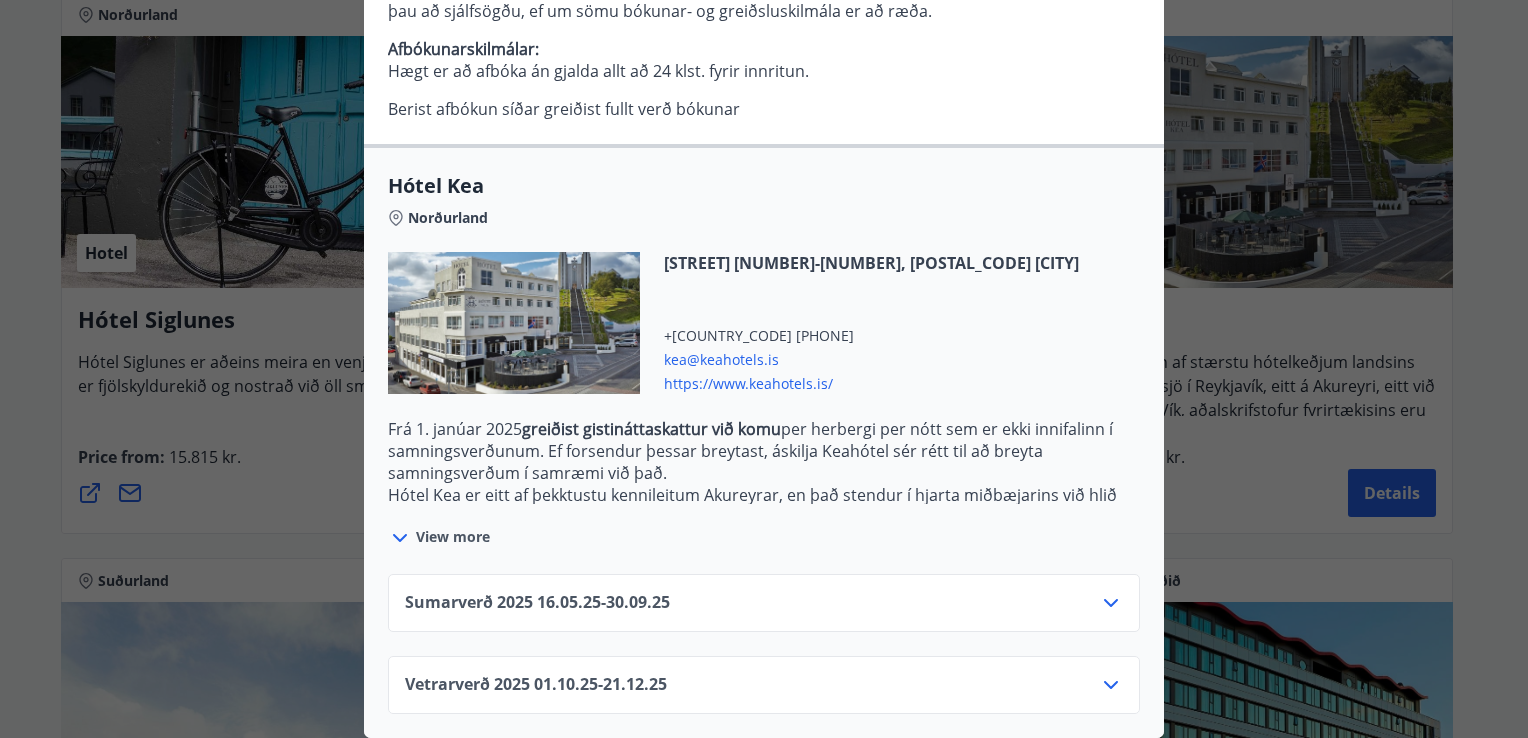click on "Sumarverð 2025   16.05.25  -  30.09.25" at bounding box center (764, 611) 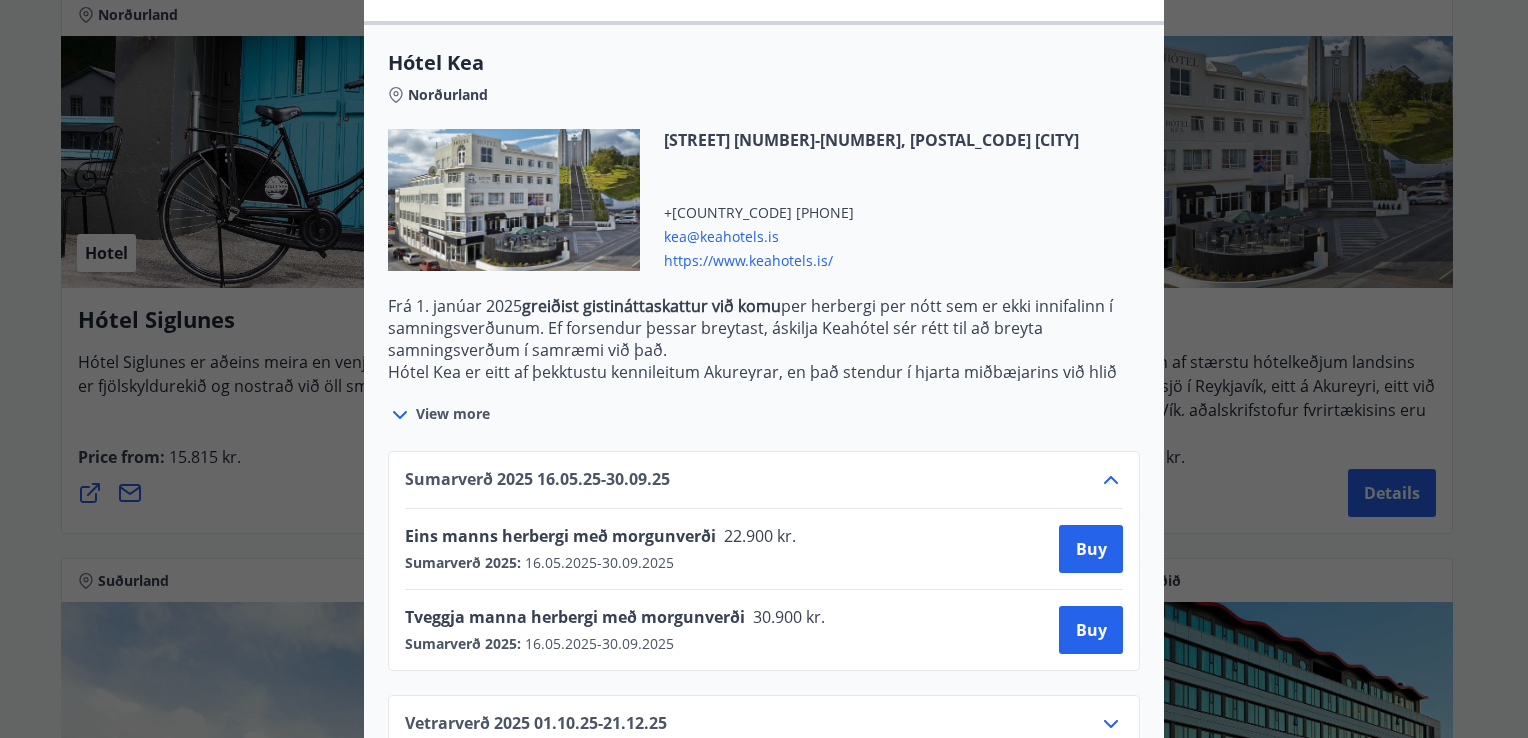 scroll, scrollTop: 720, scrollLeft: 0, axis: vertical 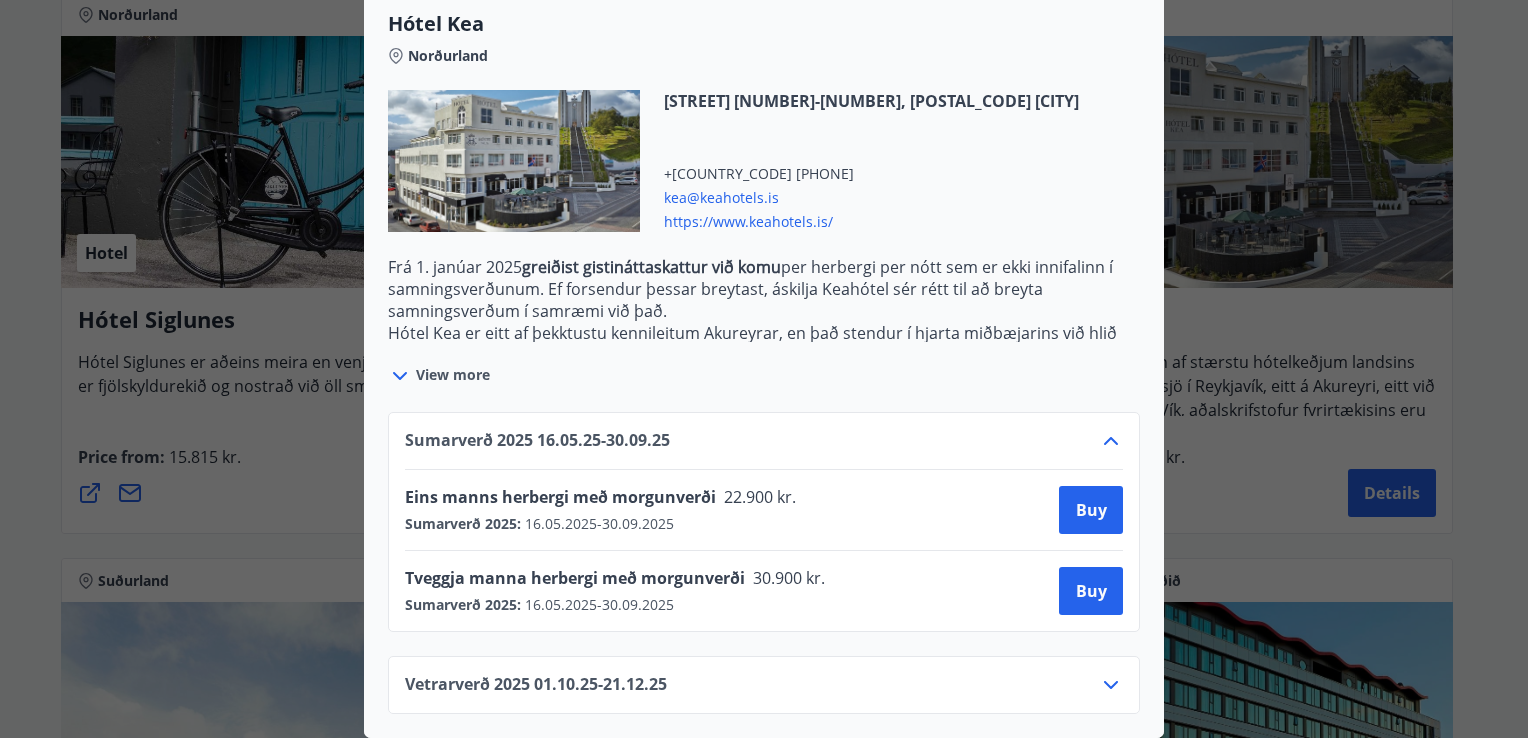 click on "[SEASON] [YEAR] [DATE]  - [DATE]" at bounding box center (764, 693) 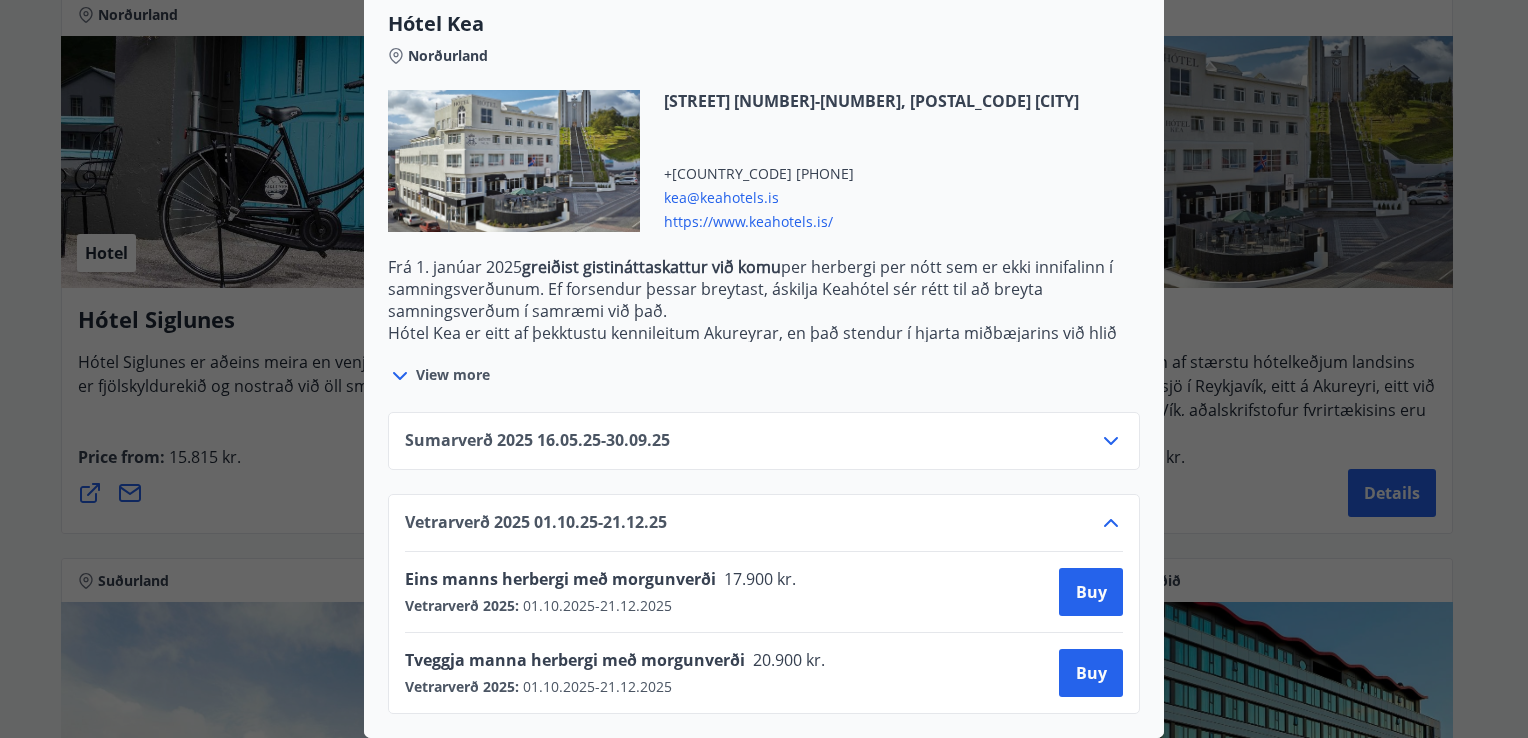click 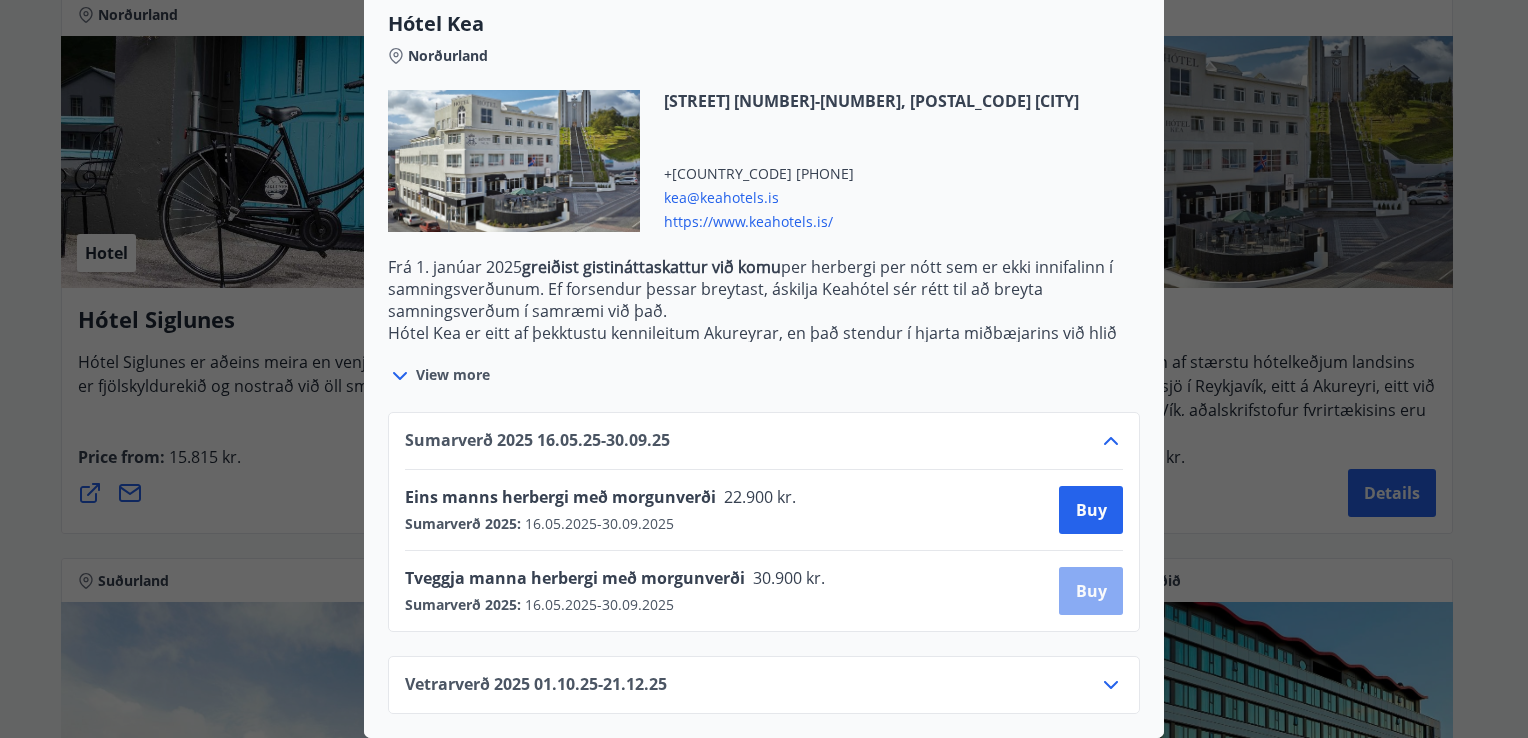 click on "Buy" at bounding box center (1091, 591) 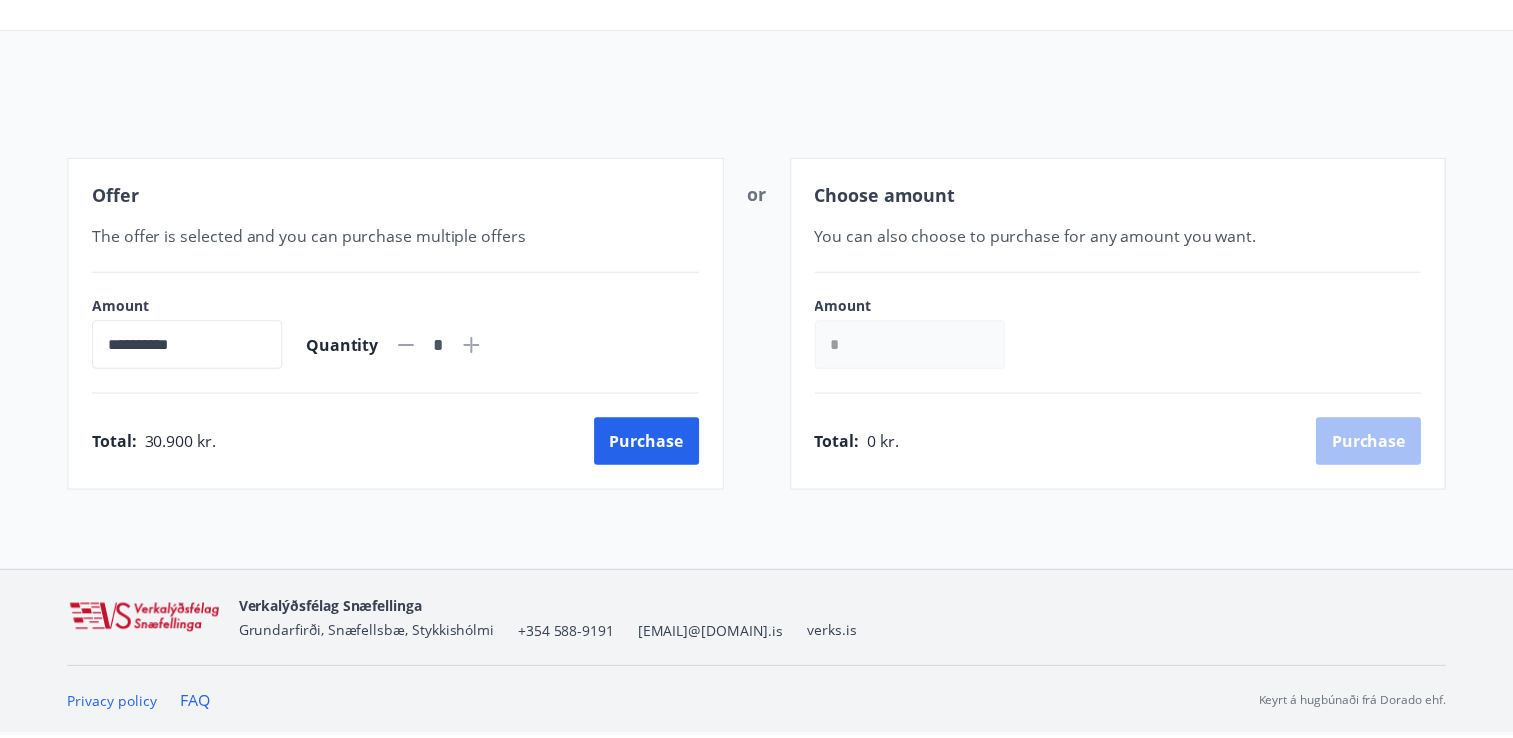 scroll, scrollTop: 160, scrollLeft: 0, axis: vertical 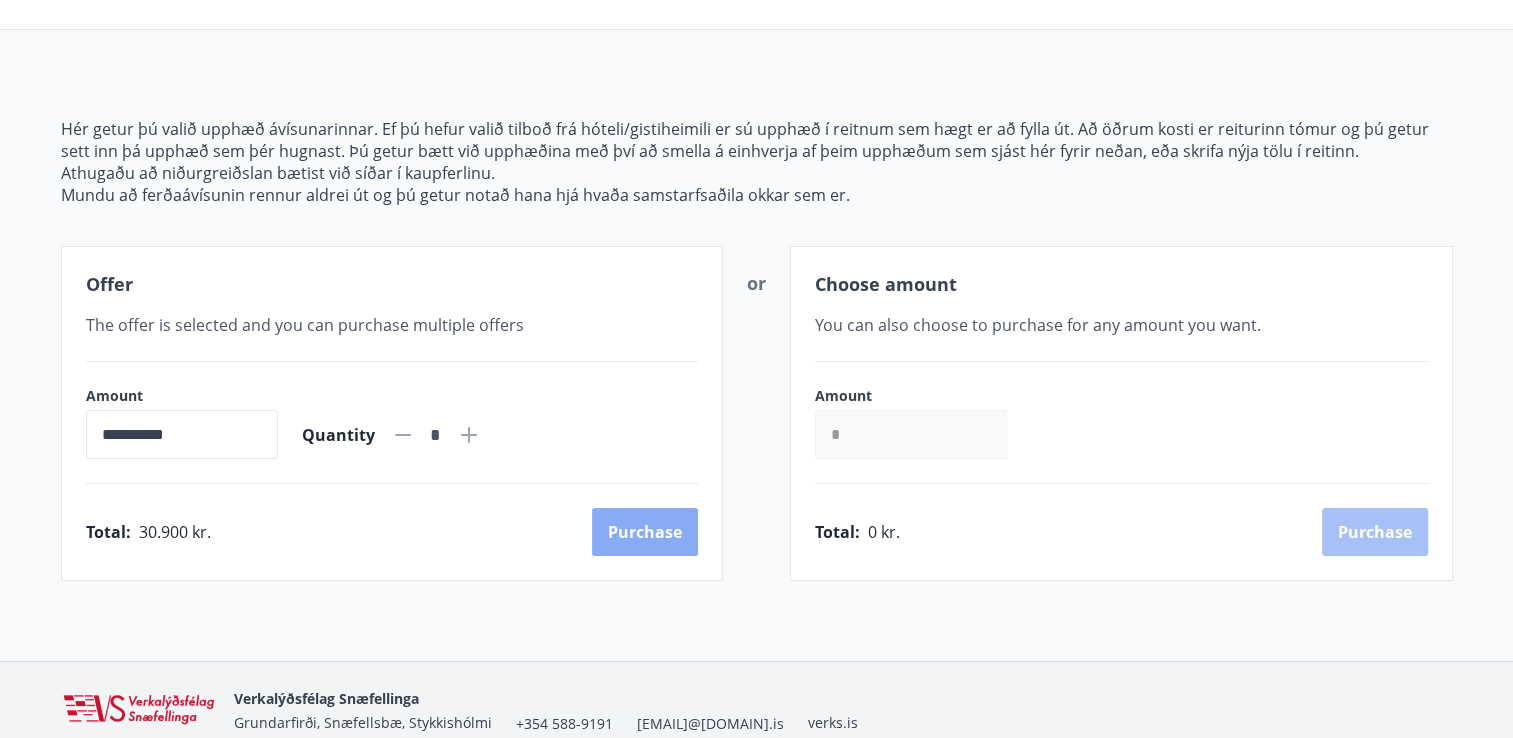 click on "Purchase" at bounding box center (645, 532) 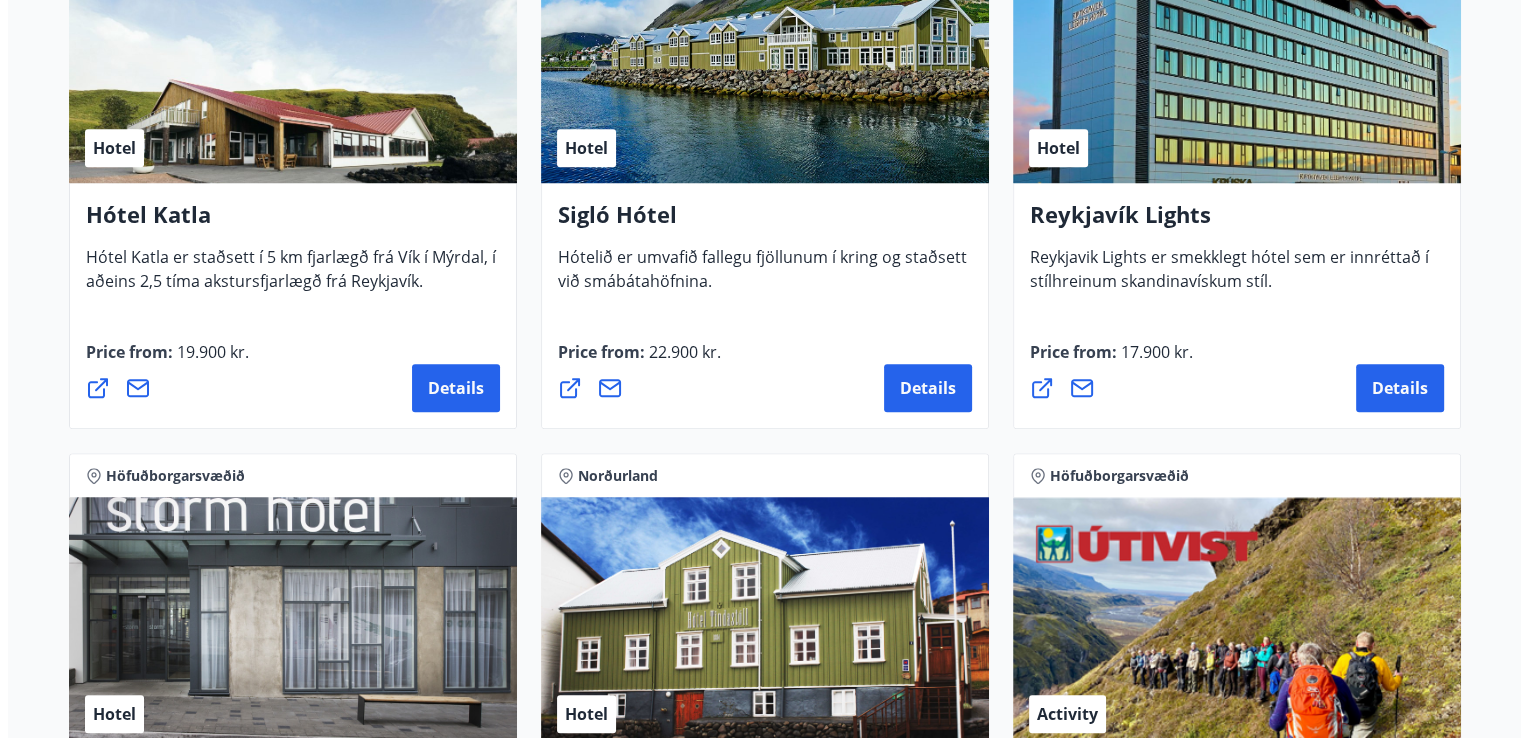scroll, scrollTop: 1640, scrollLeft: 0, axis: vertical 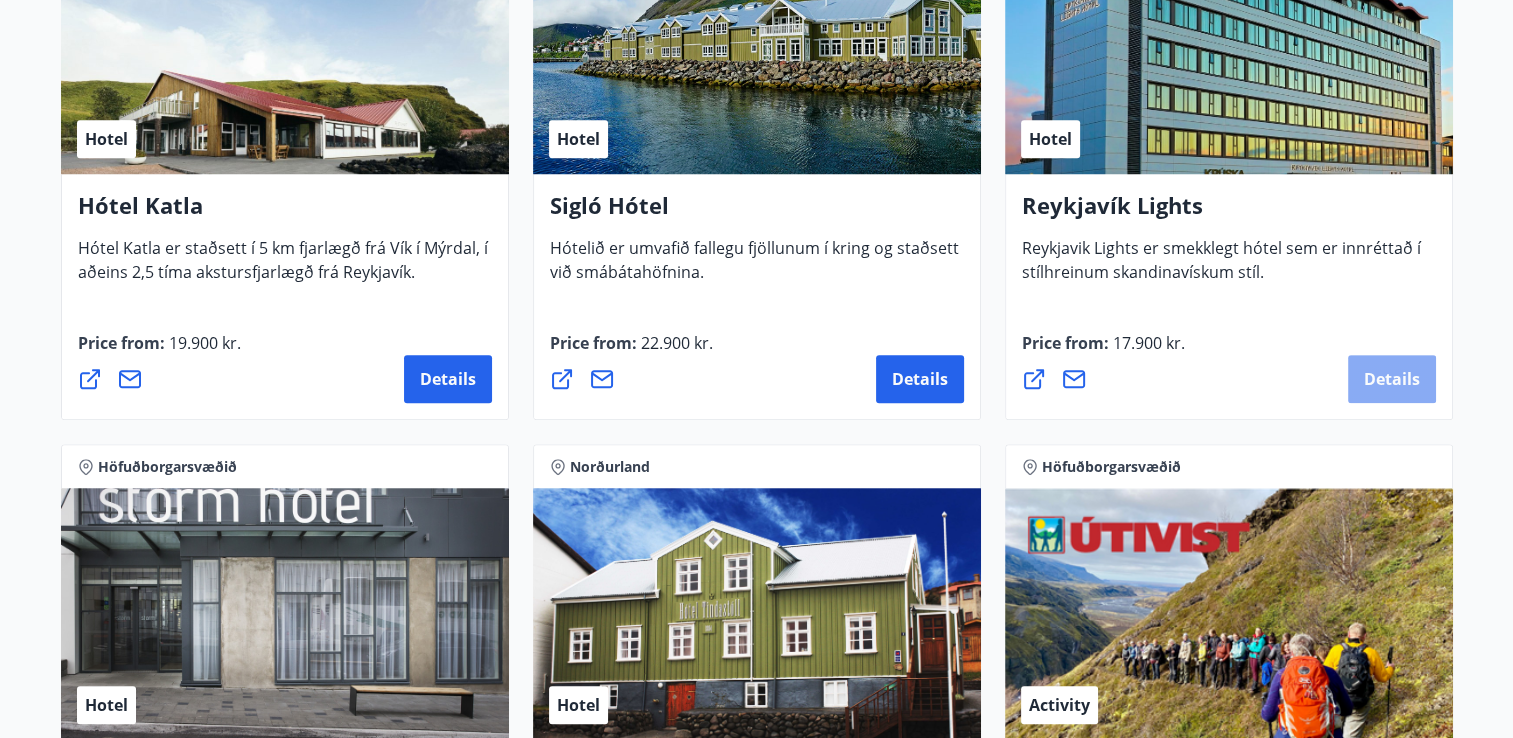 click on "Details" at bounding box center [1392, 379] 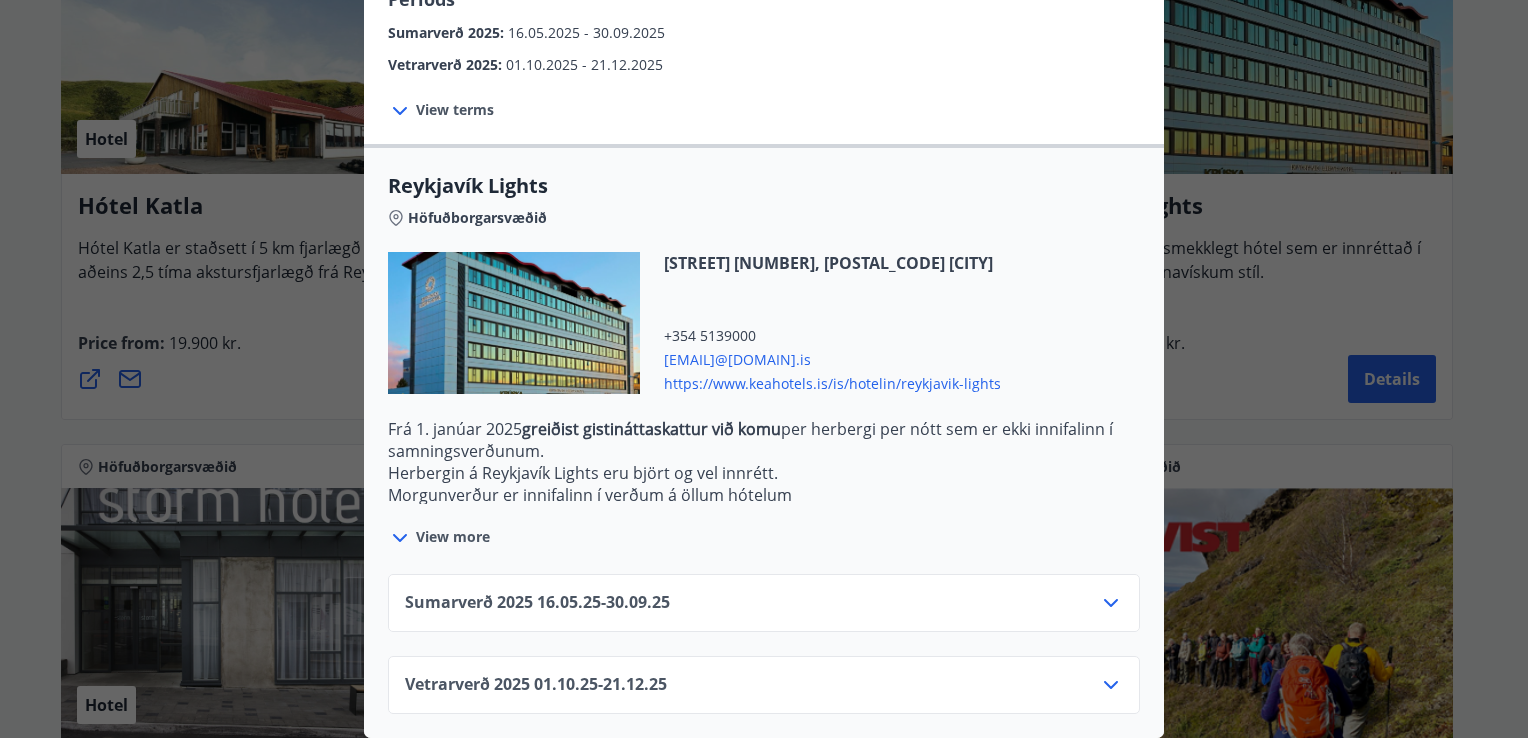 scroll, scrollTop: 521, scrollLeft: 0, axis: vertical 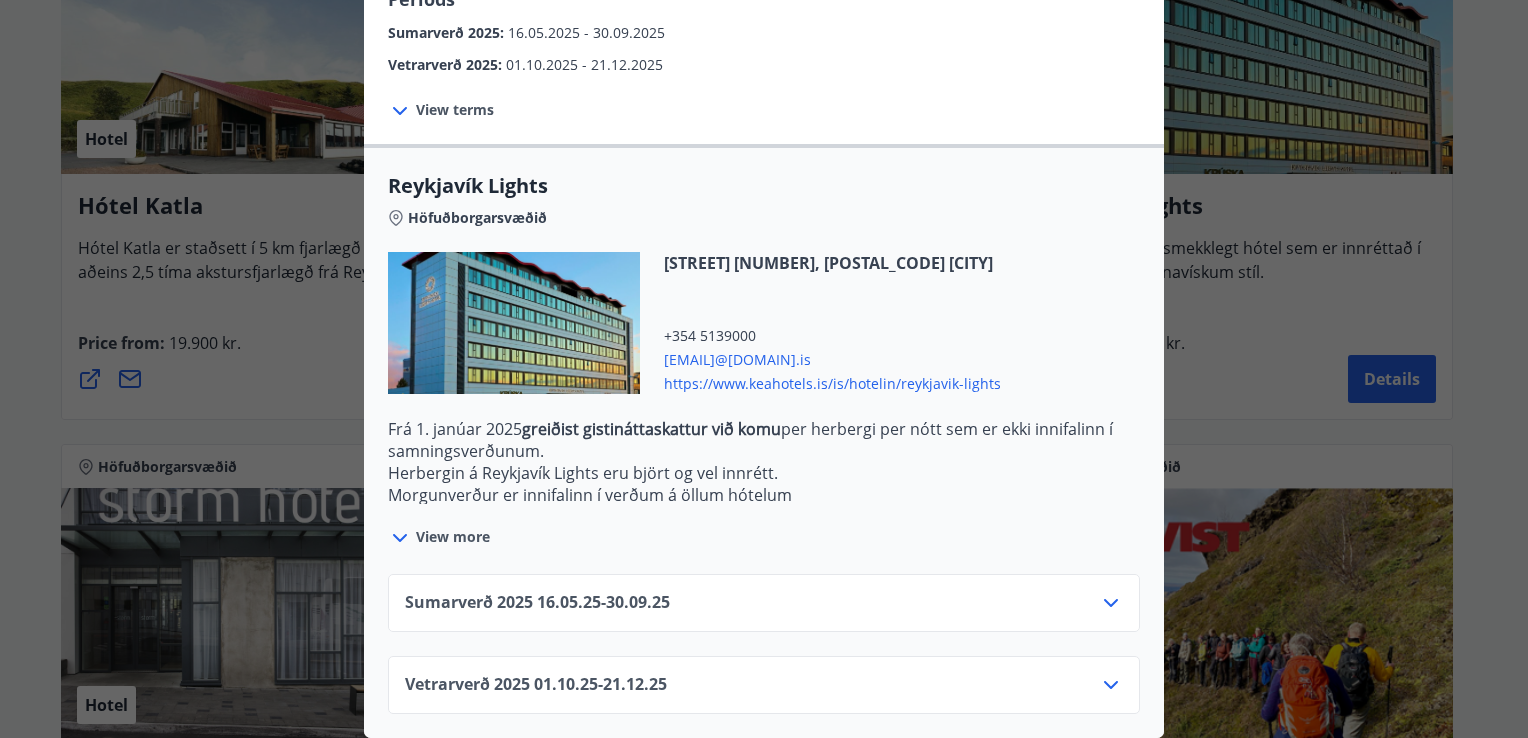 click 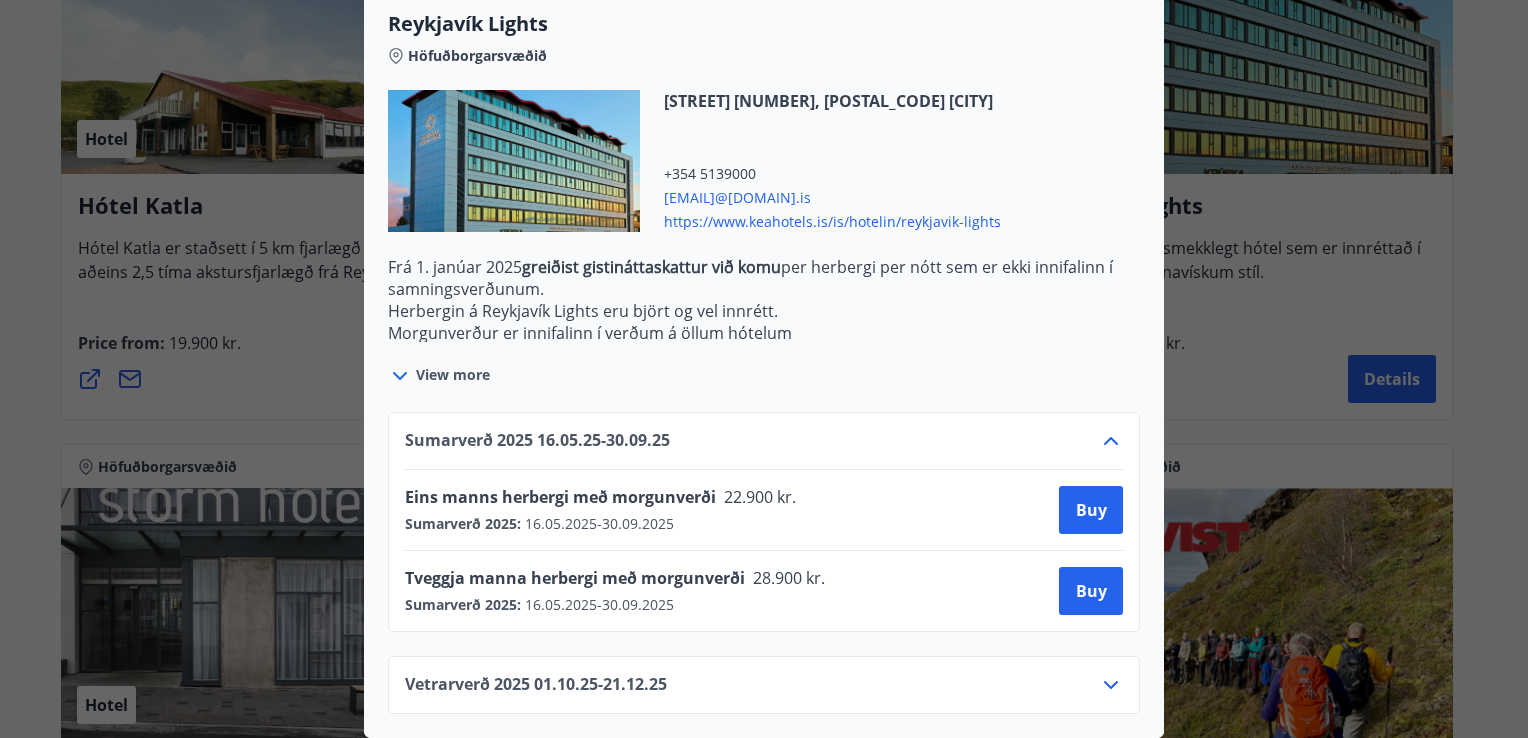 scroll, scrollTop: 683, scrollLeft: 0, axis: vertical 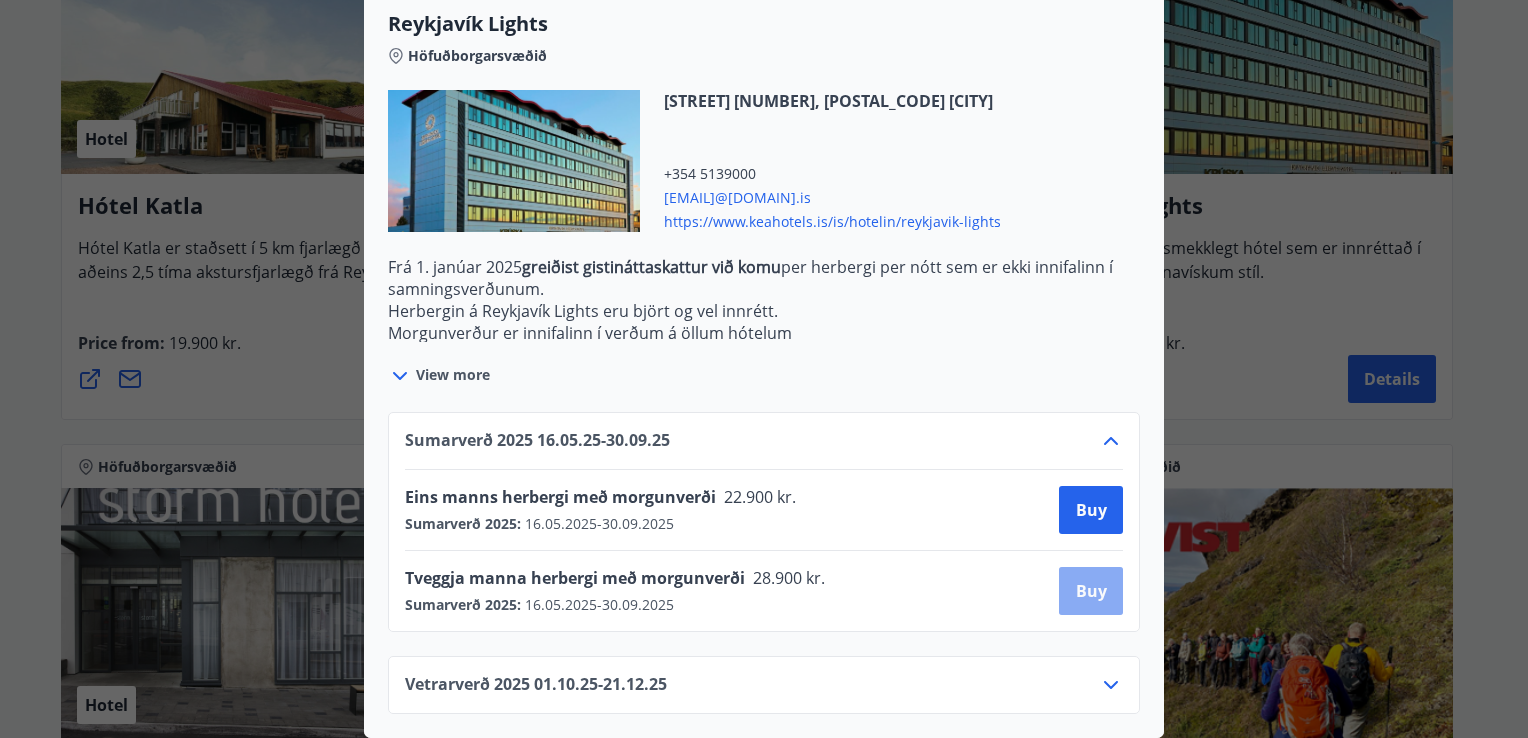 click on "Buy" at bounding box center [1091, 591] 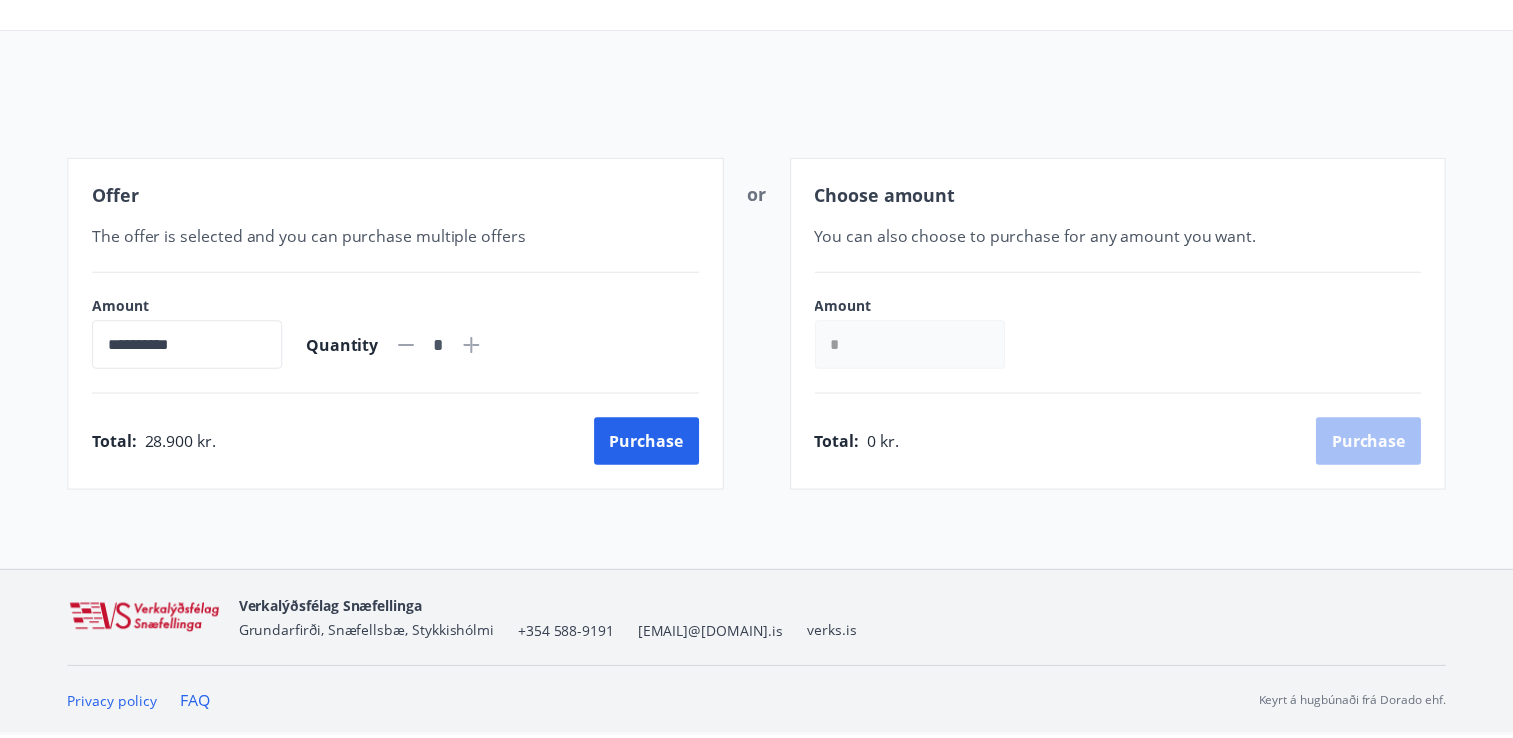 scroll, scrollTop: 160, scrollLeft: 0, axis: vertical 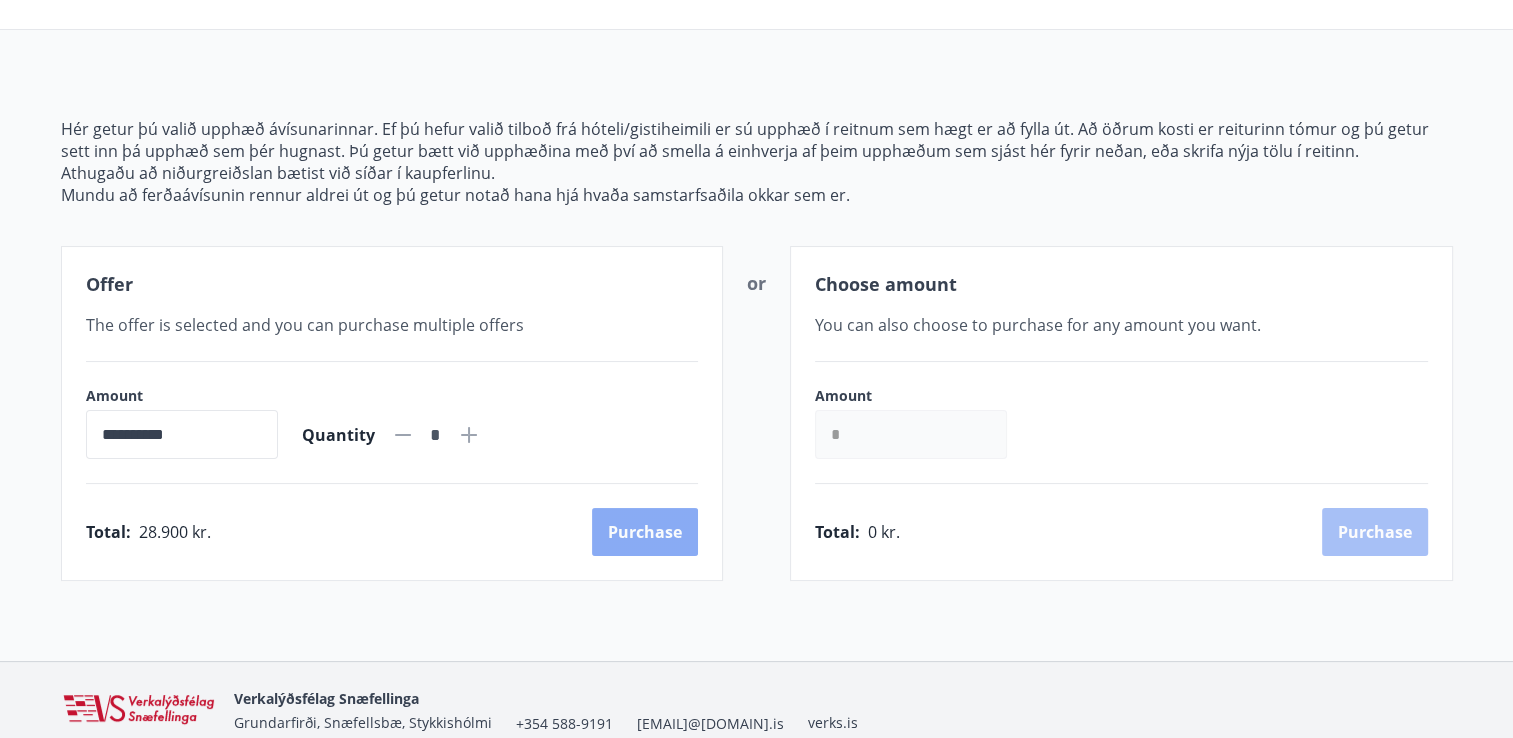 click on "Purchase" at bounding box center [645, 532] 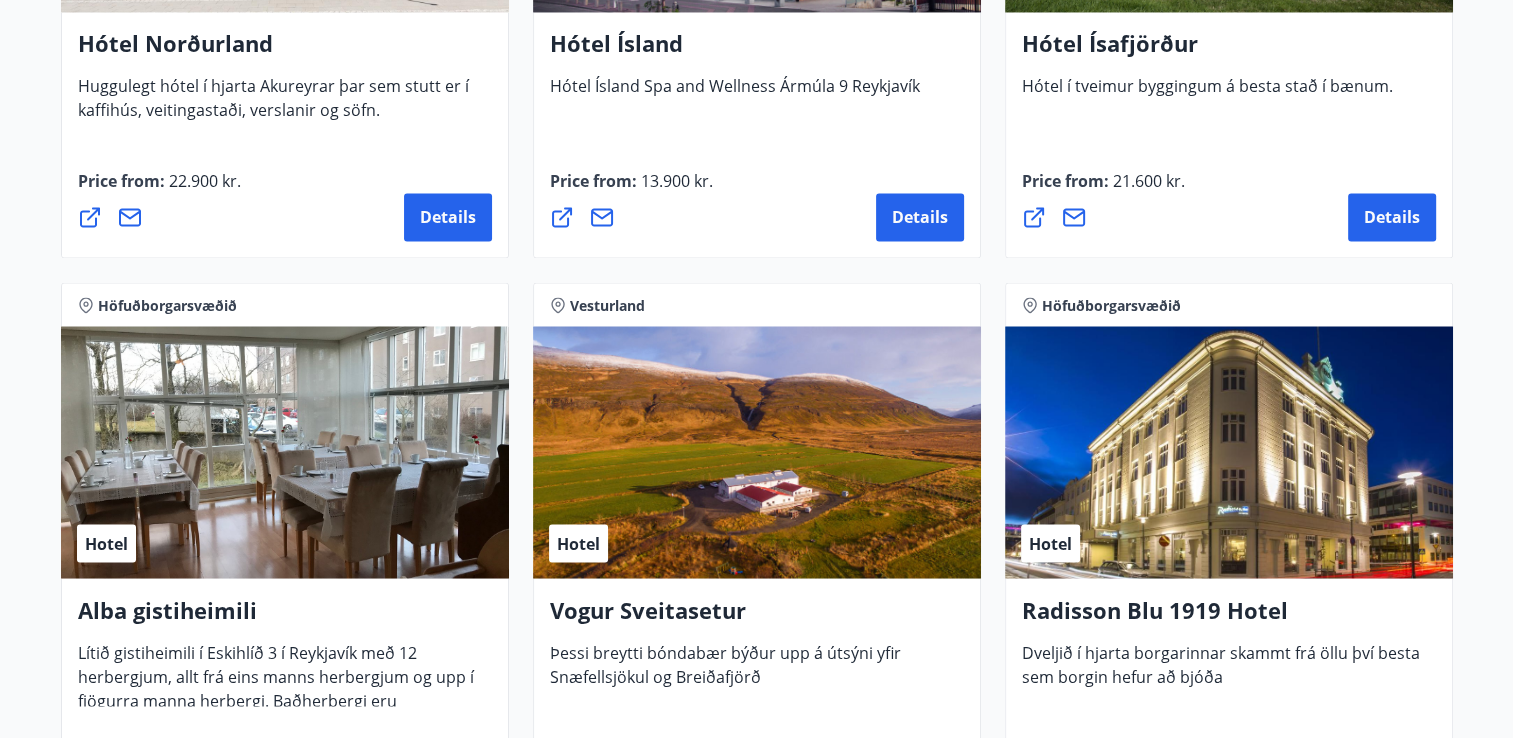 scroll, scrollTop: 3720, scrollLeft: 0, axis: vertical 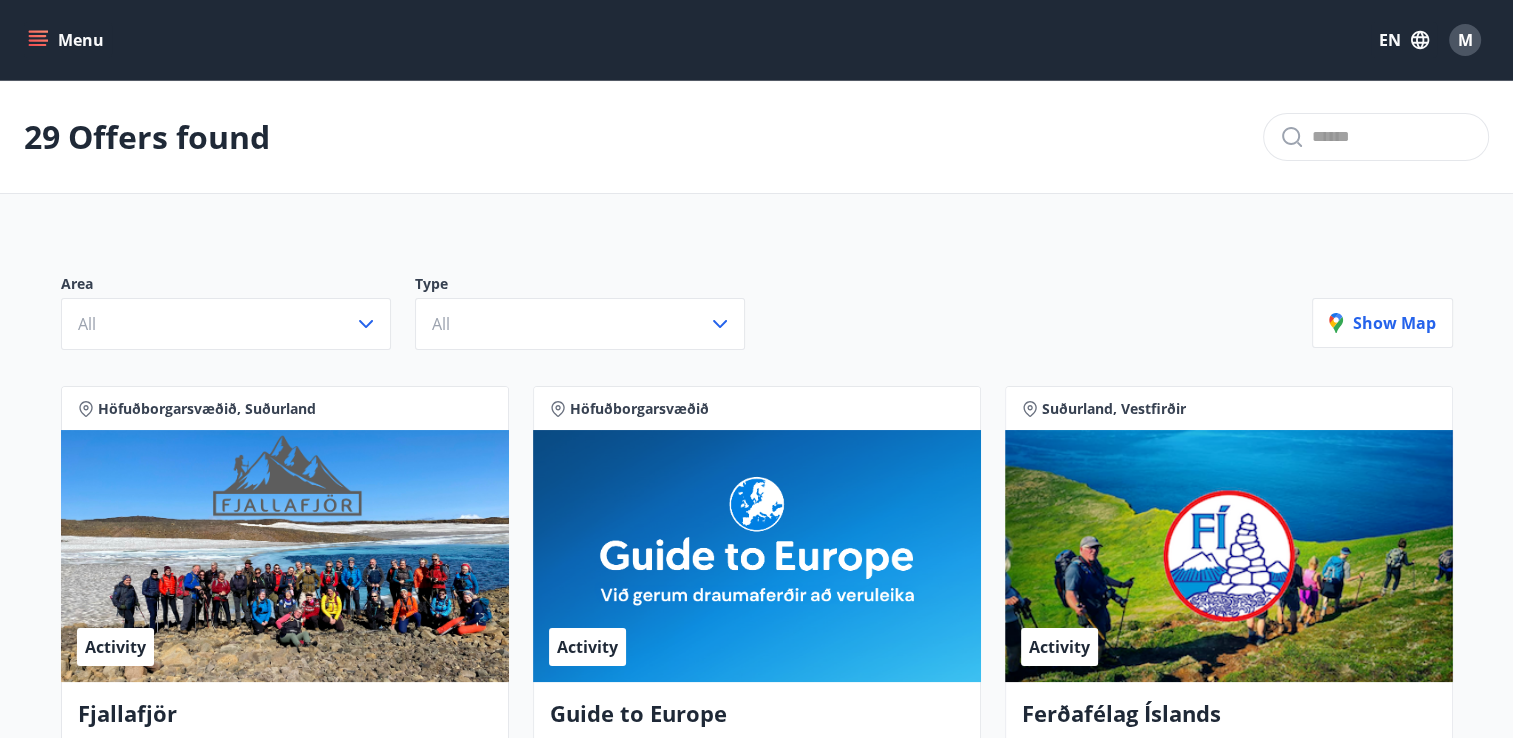 click on "M" at bounding box center [1465, 40] 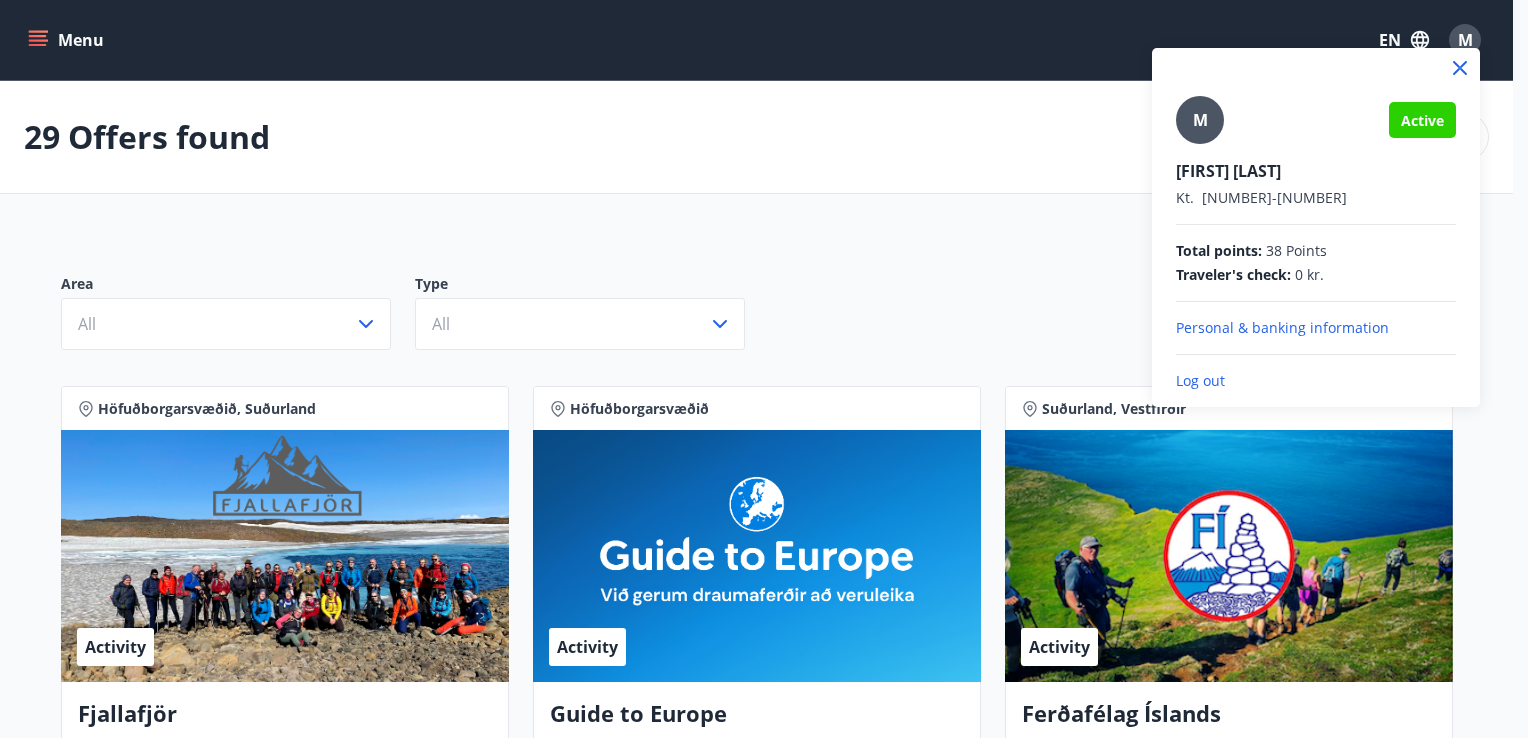 click on "Log out" at bounding box center [1316, 381] 